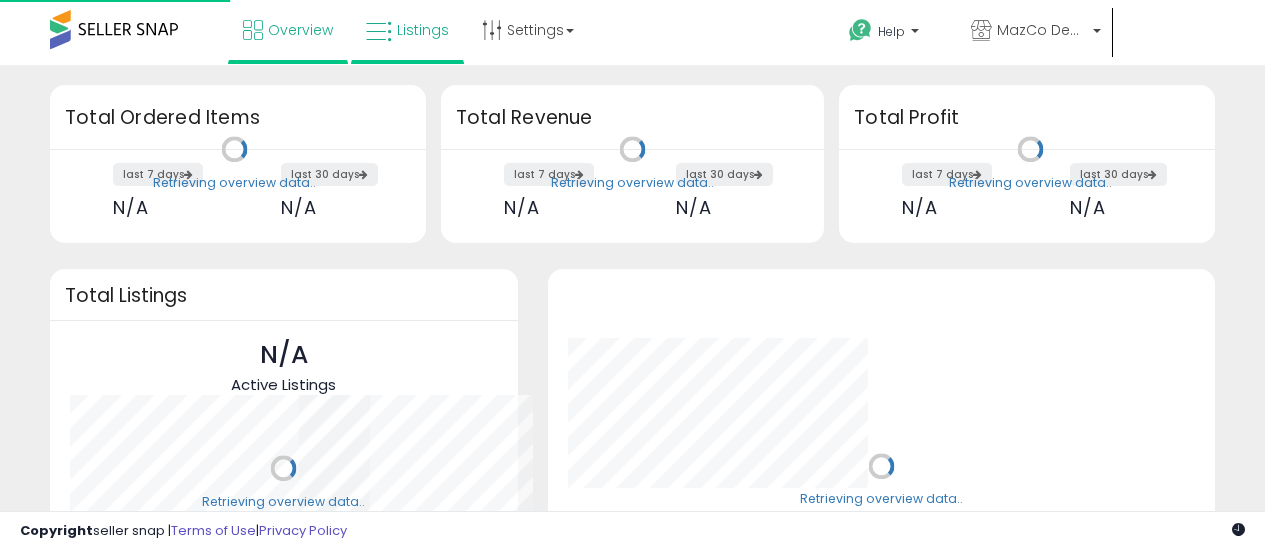 scroll, scrollTop: 0, scrollLeft: 0, axis: both 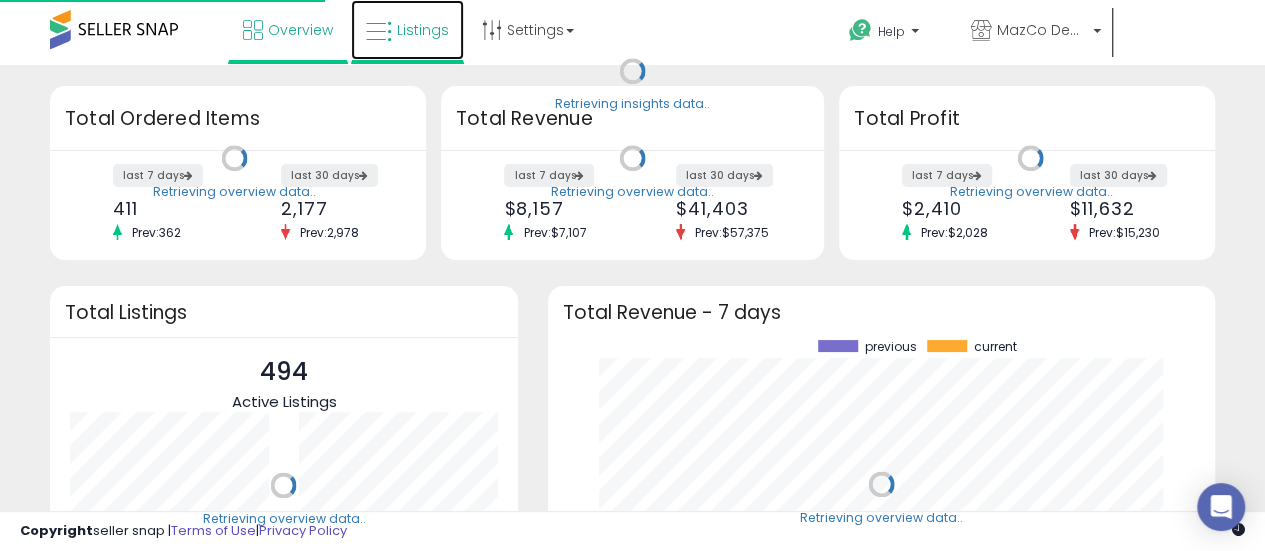 click on "Listings" at bounding box center (423, 30) 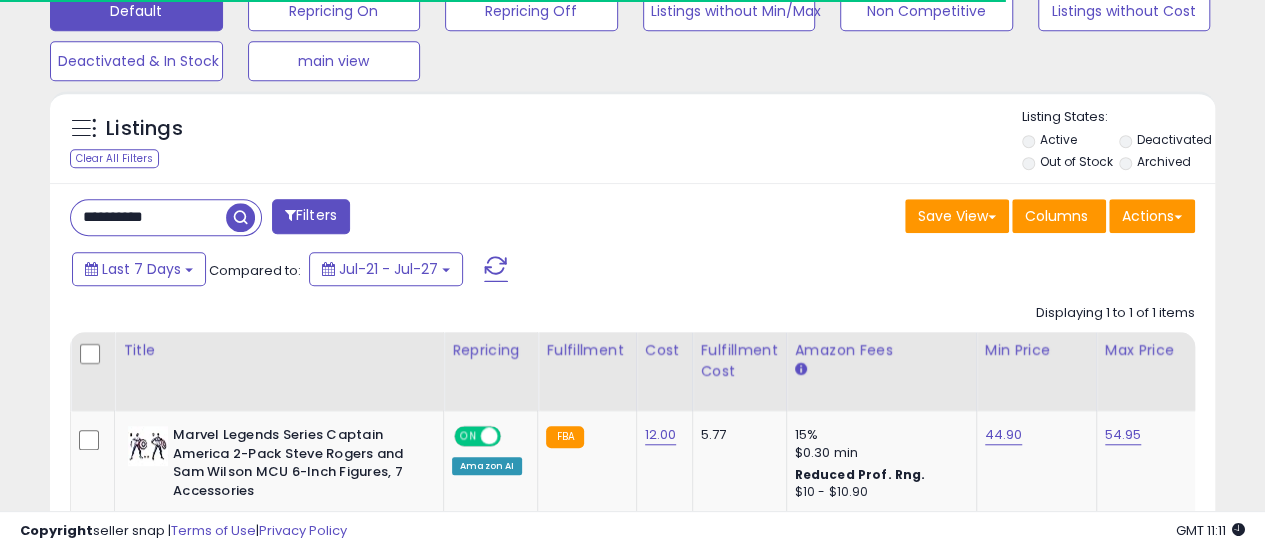 scroll, scrollTop: 648, scrollLeft: 0, axis: vertical 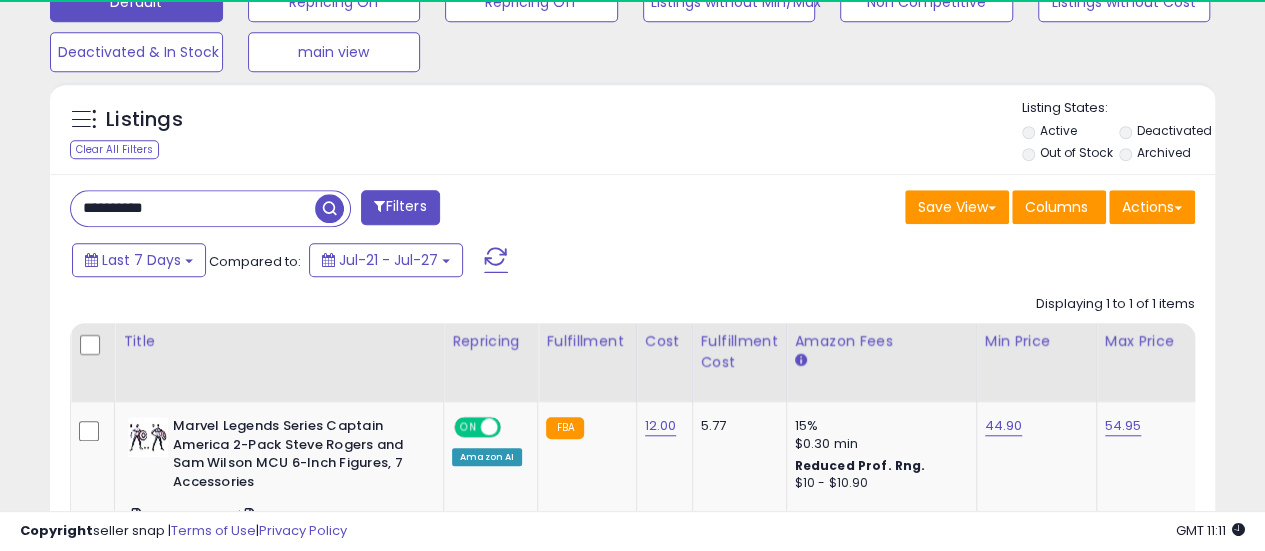 click on "**********" at bounding box center (193, 208) 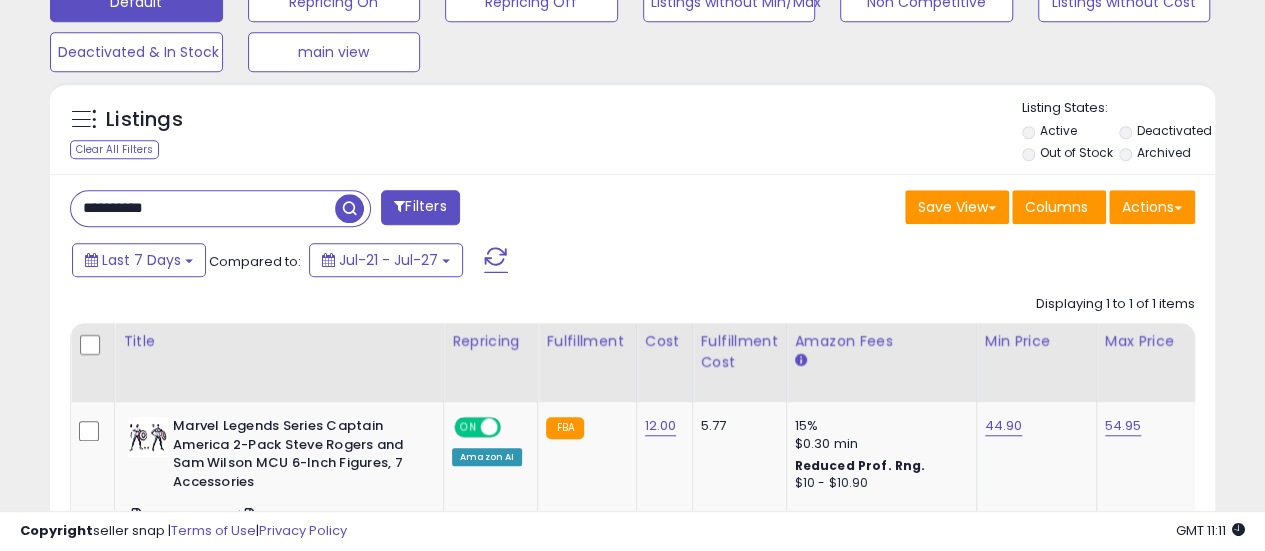 paste 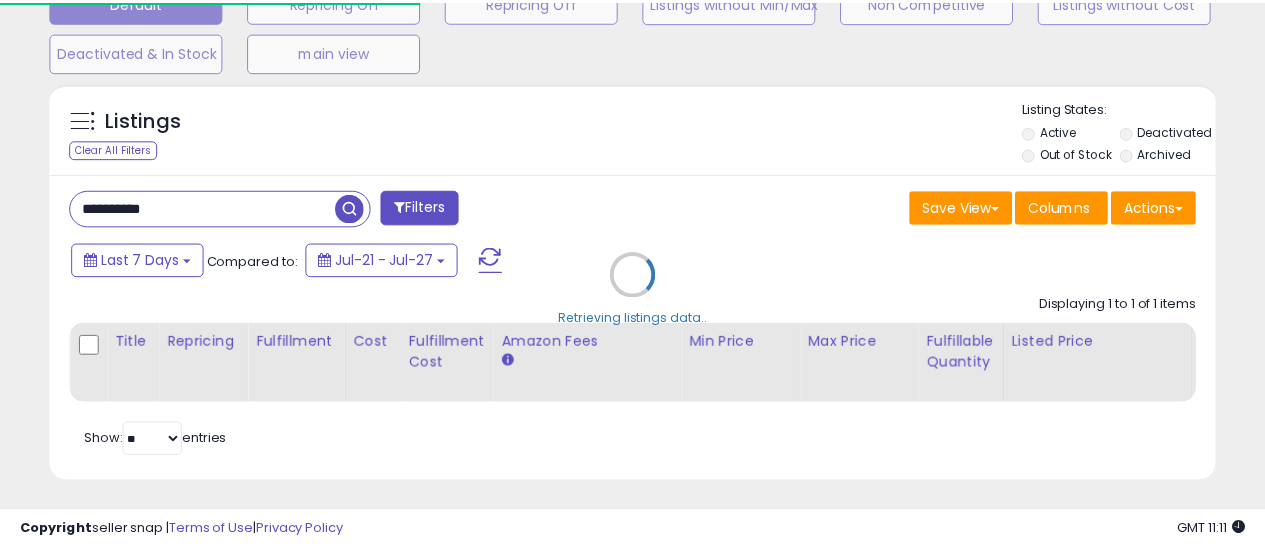 scroll, scrollTop: 410, scrollLeft: 674, axis: both 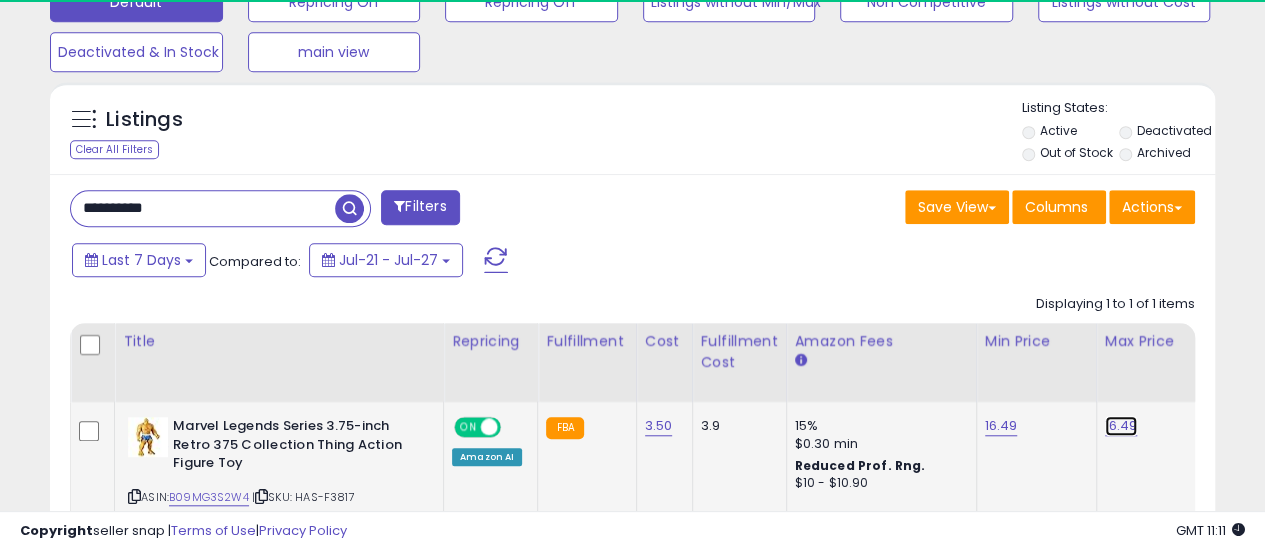 click on "16.49" at bounding box center (1121, 426) 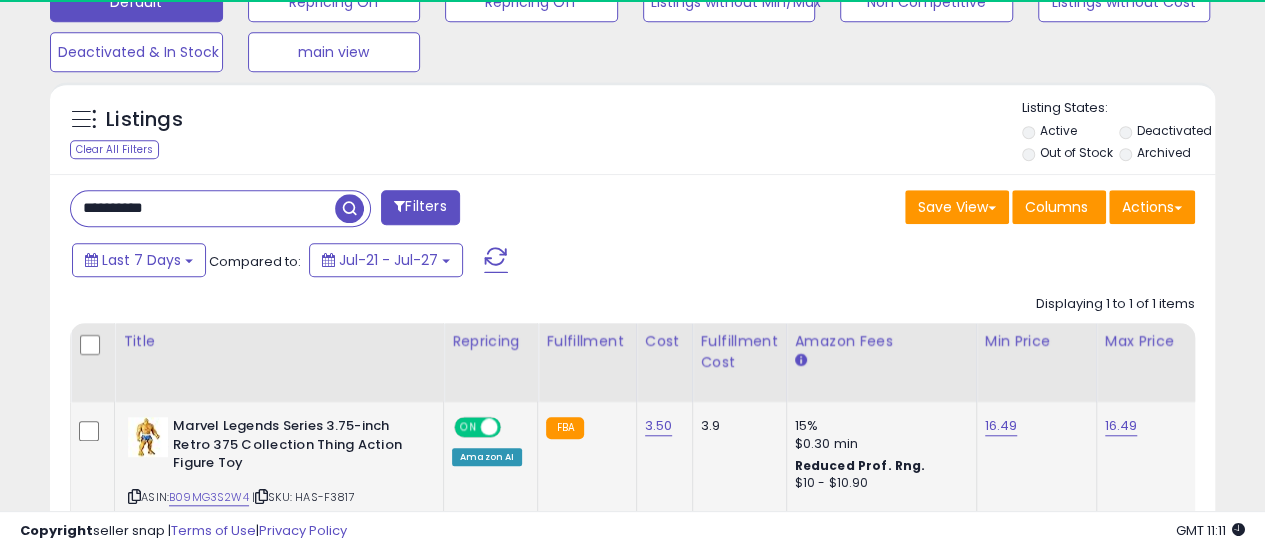 scroll, scrollTop: 999590, scrollLeft: 999326, axis: both 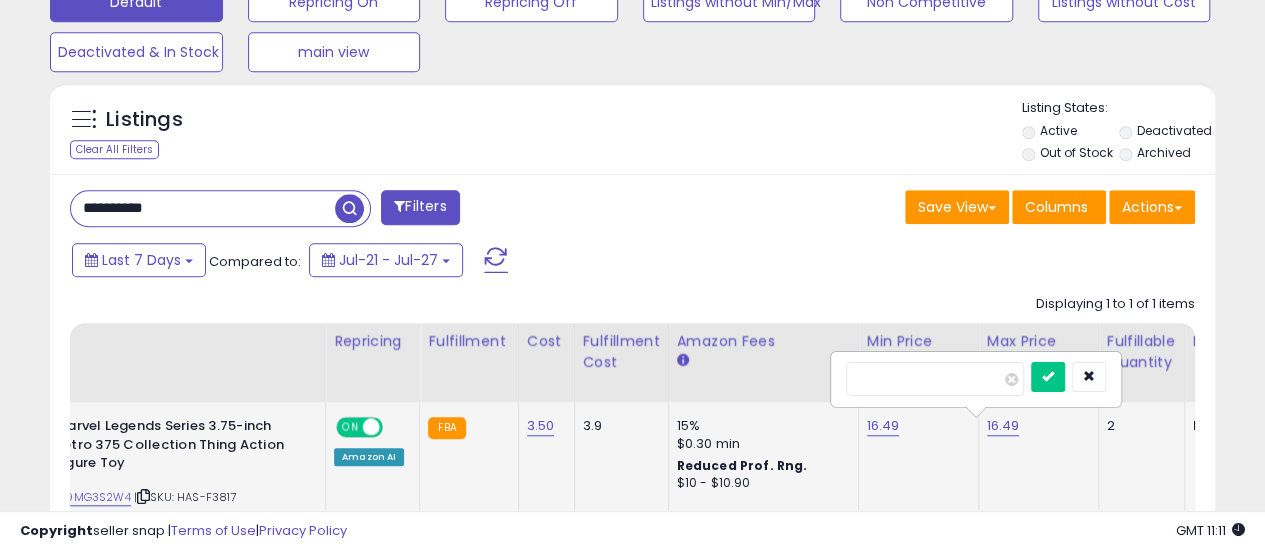 type on "*****" 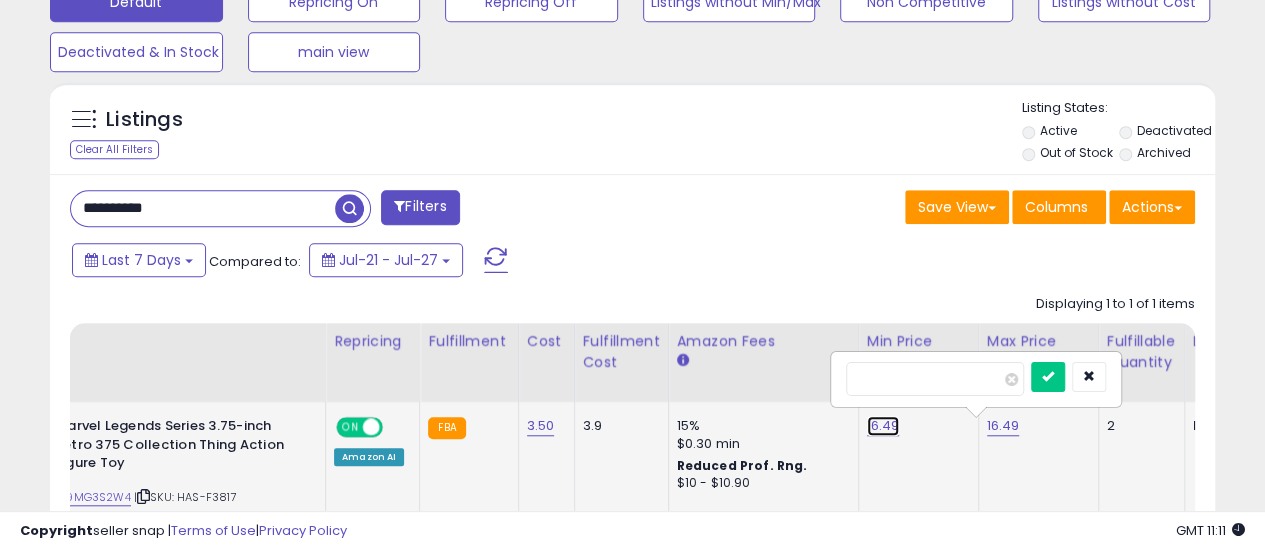 click on "16.49" at bounding box center [883, 426] 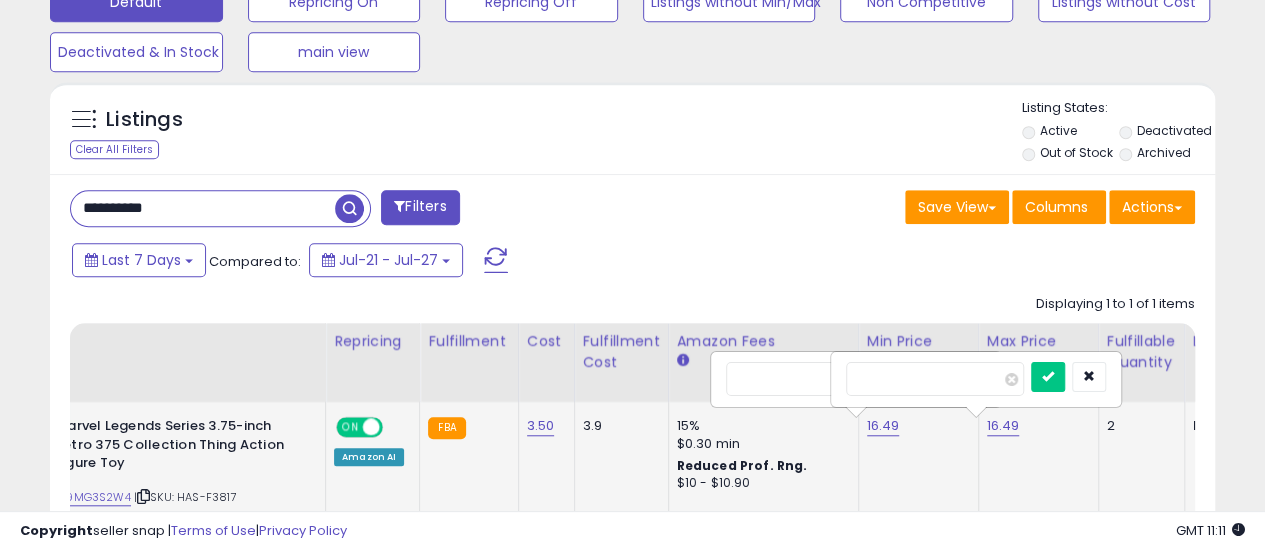type on "*****" 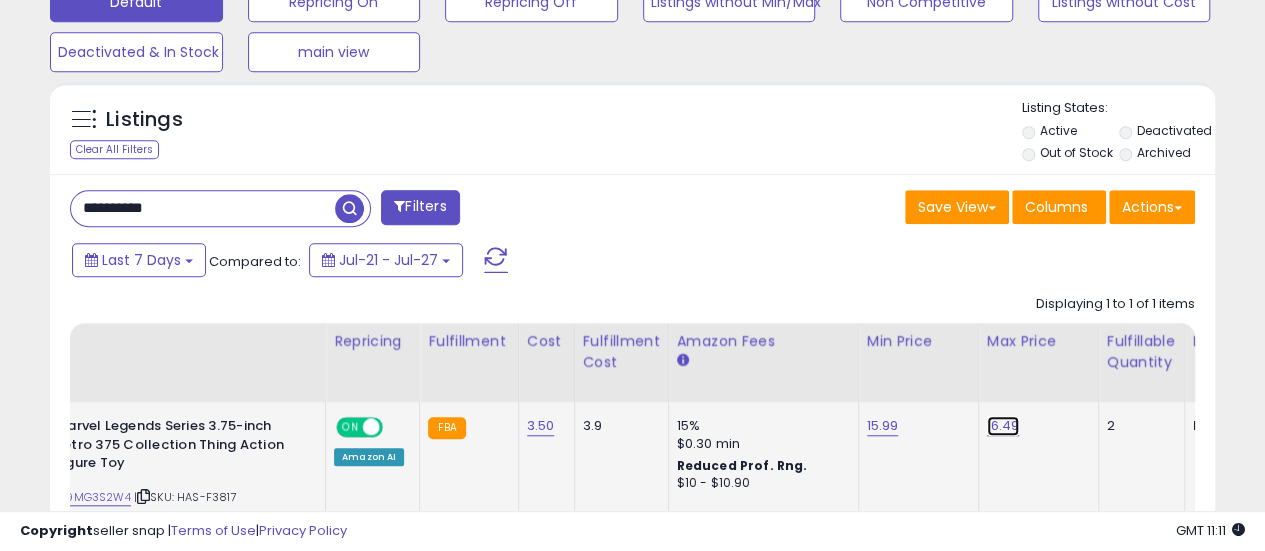 click on "16.49" at bounding box center [1003, 426] 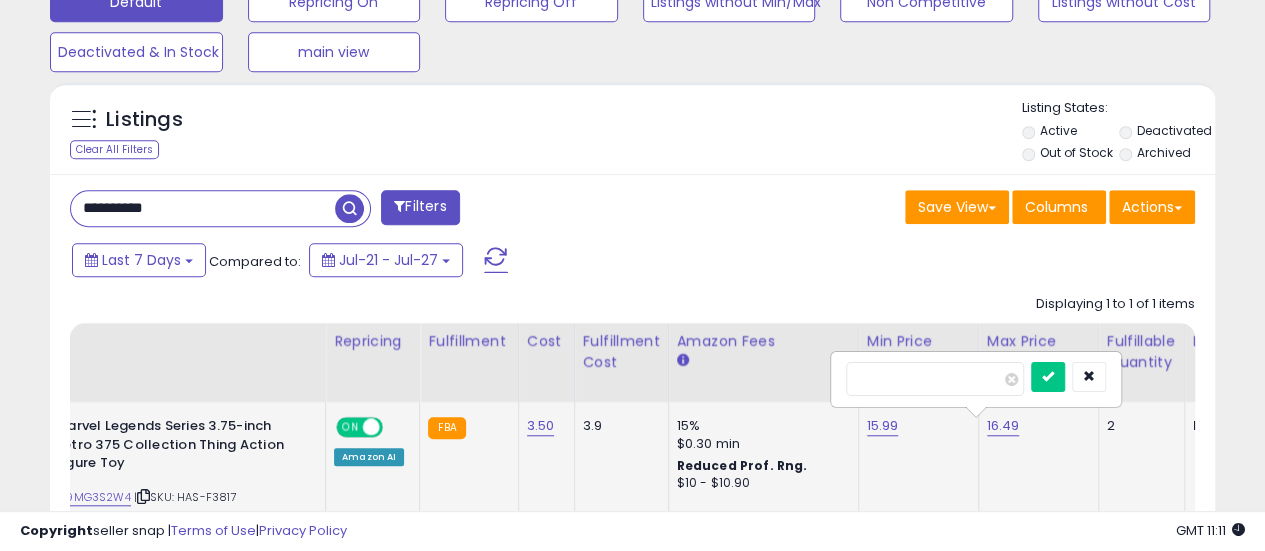 type on "*****" 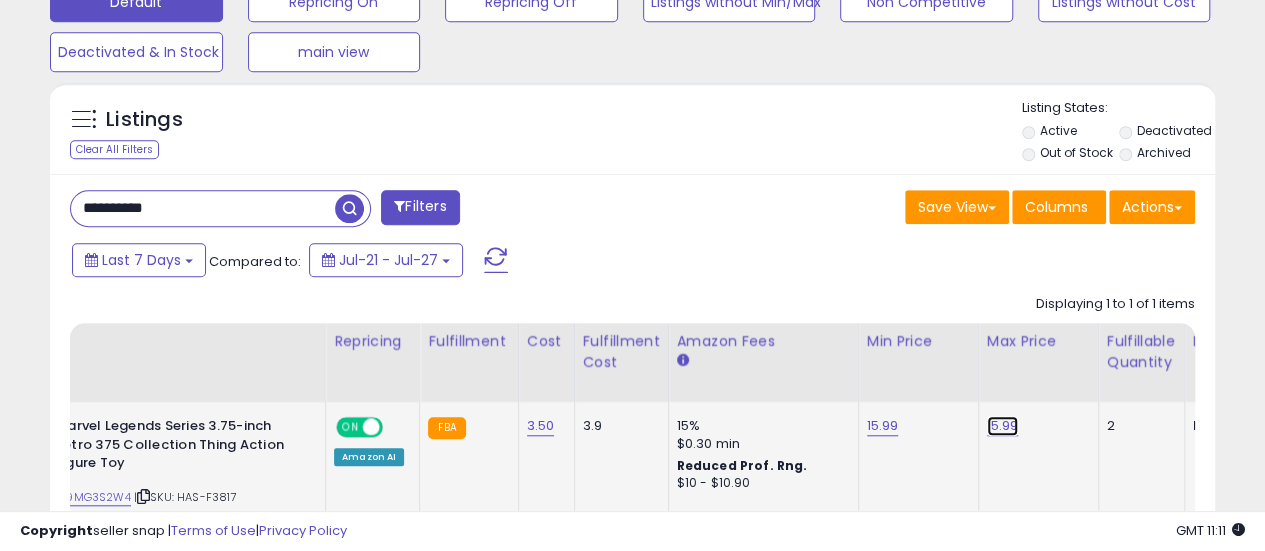 click on "15.99" at bounding box center [1003, 426] 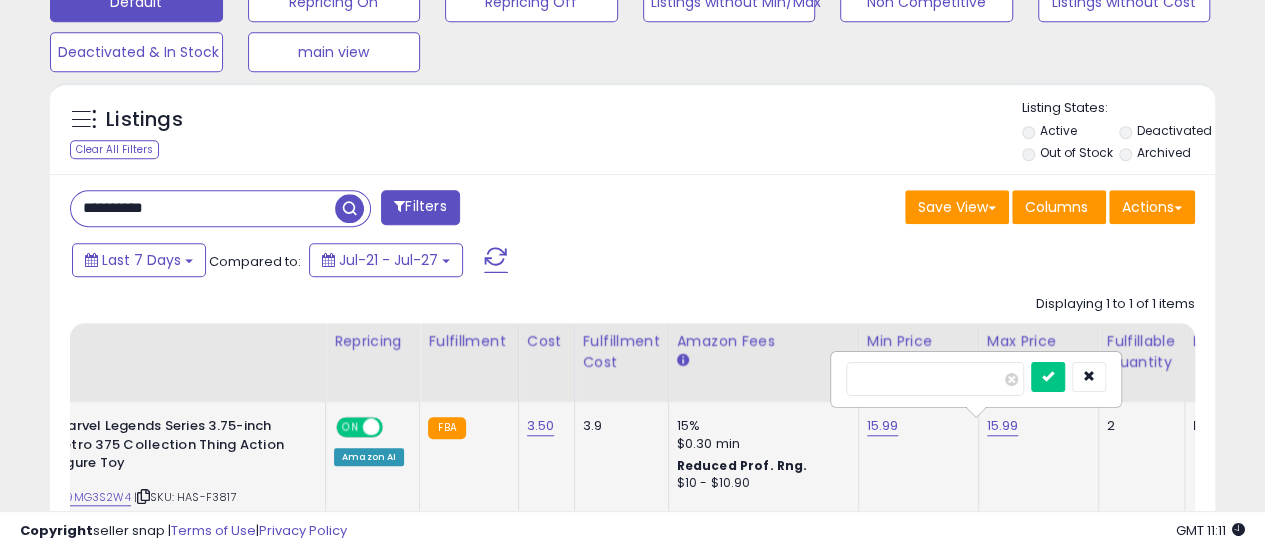 type on "*****" 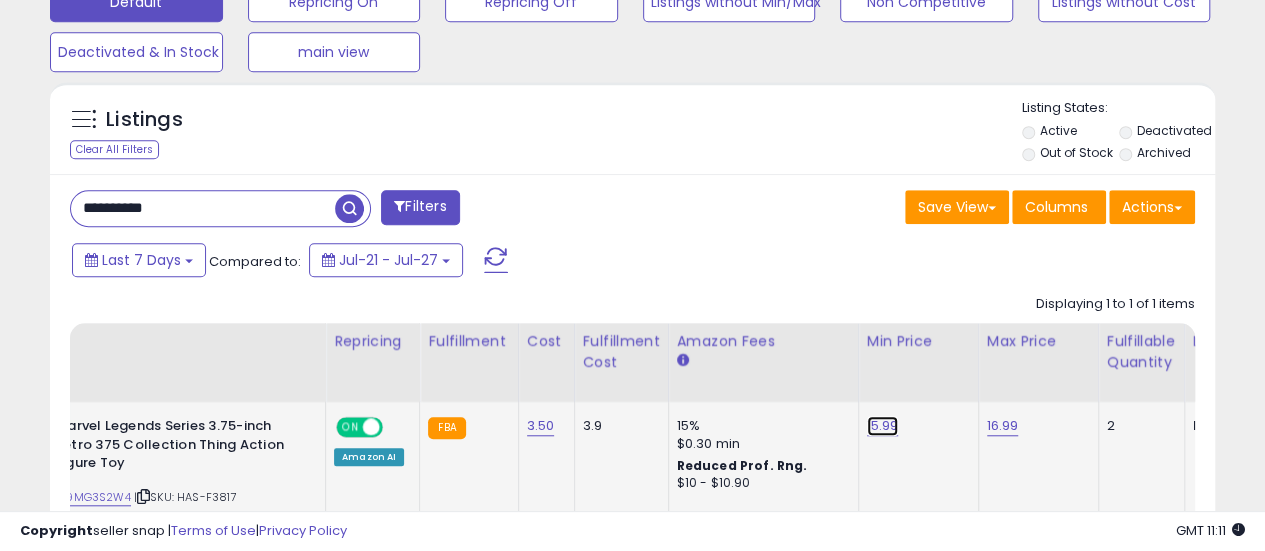 click on "15.99" at bounding box center [883, 426] 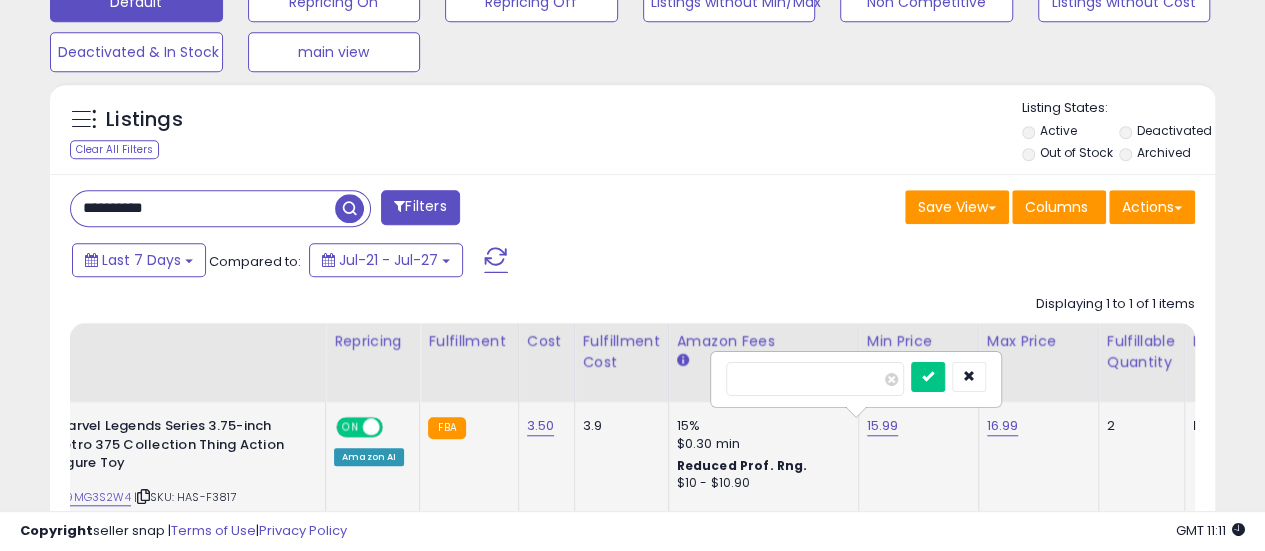 type on "*****" 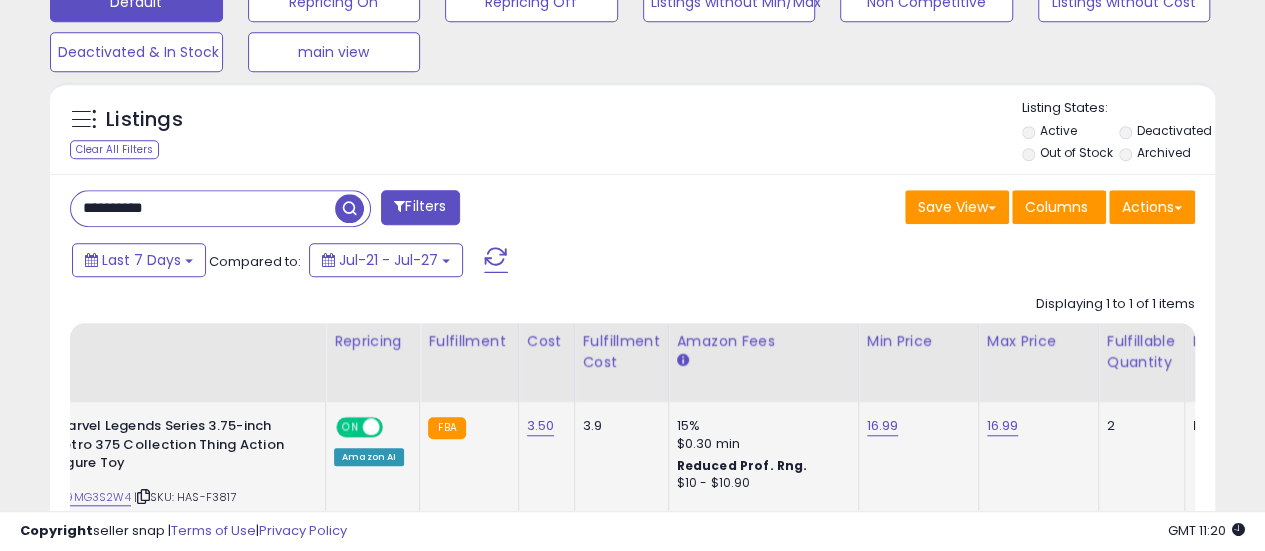 click on "**********" at bounding box center (203, 208) 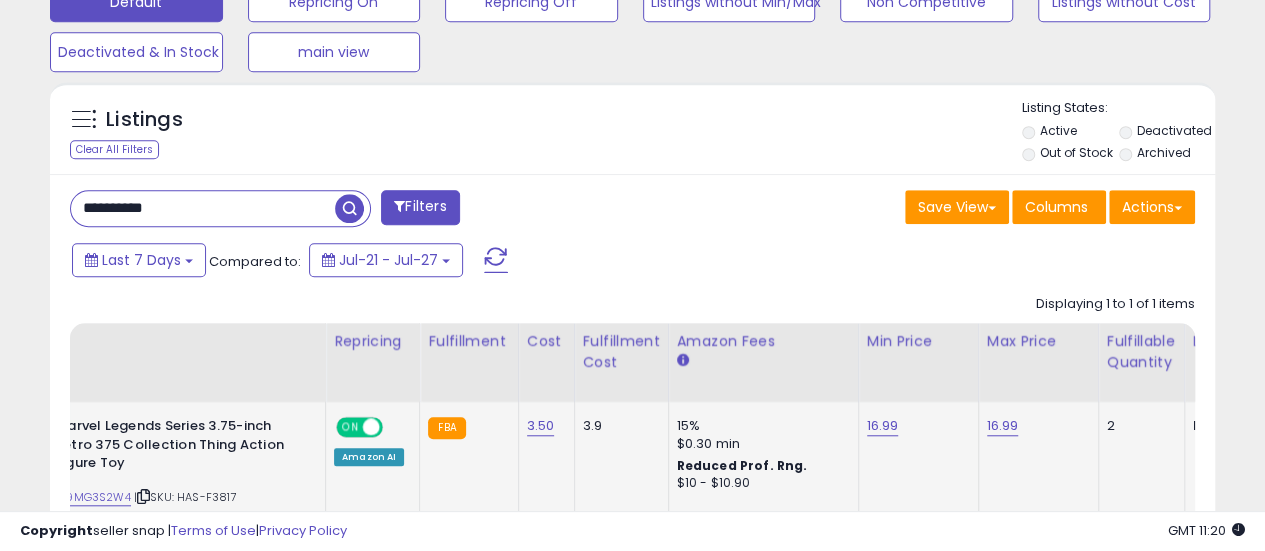 paste 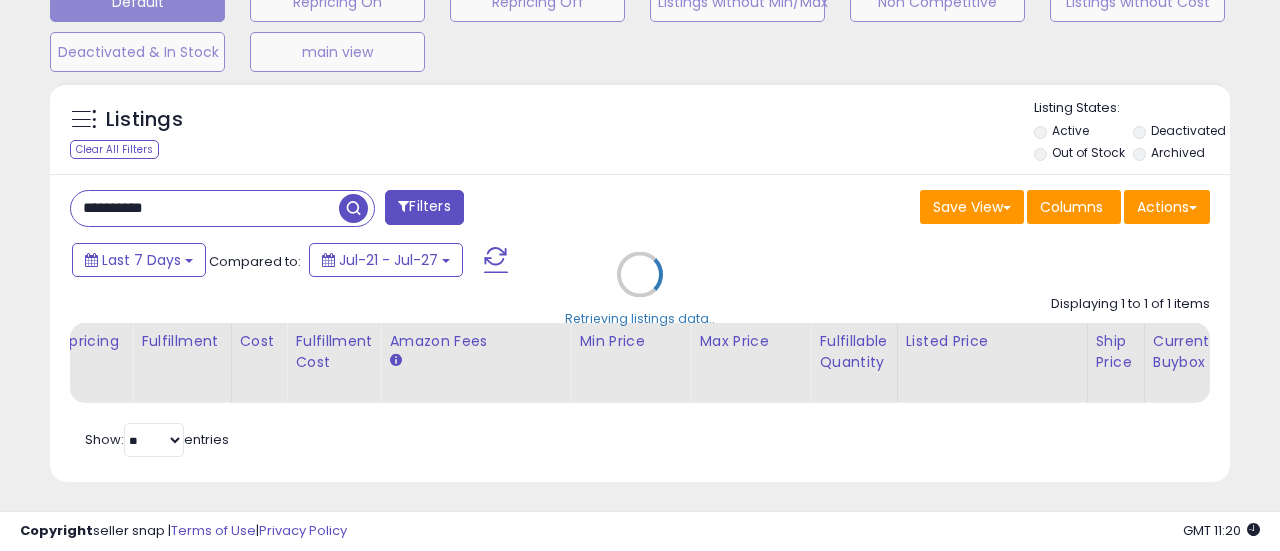 scroll, scrollTop: 999590, scrollLeft: 999317, axis: both 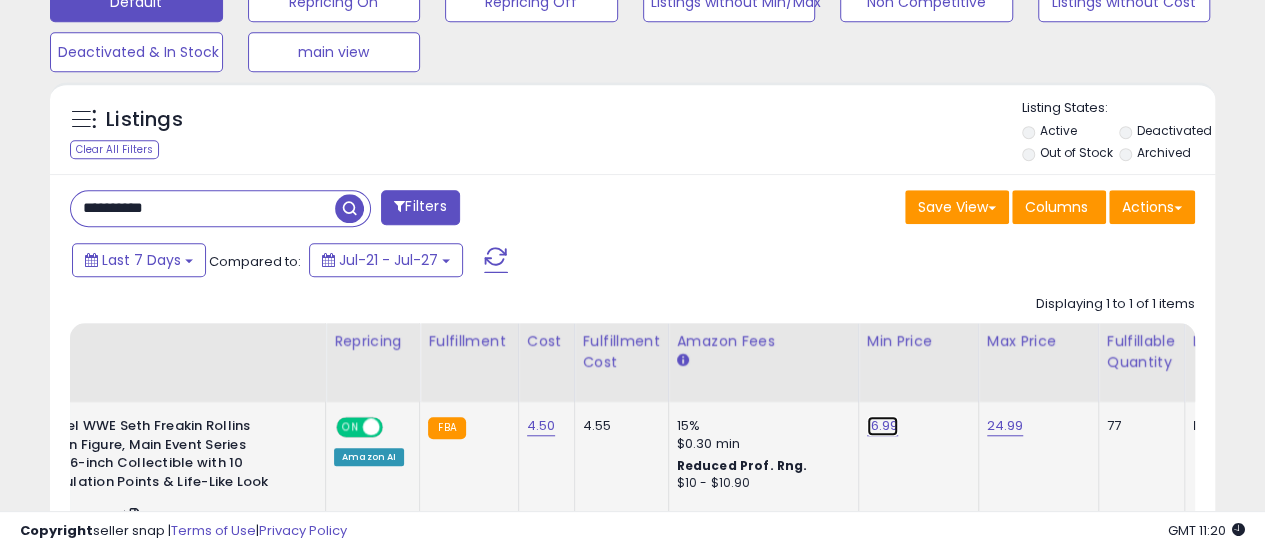 click on "16.99" at bounding box center (883, 426) 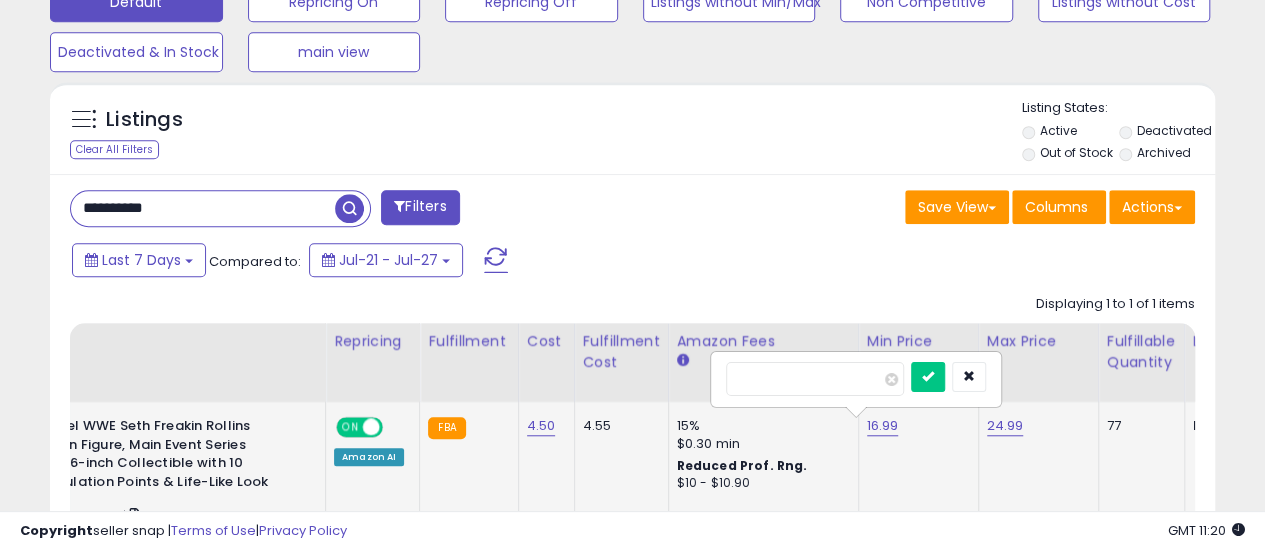 type on "*****" 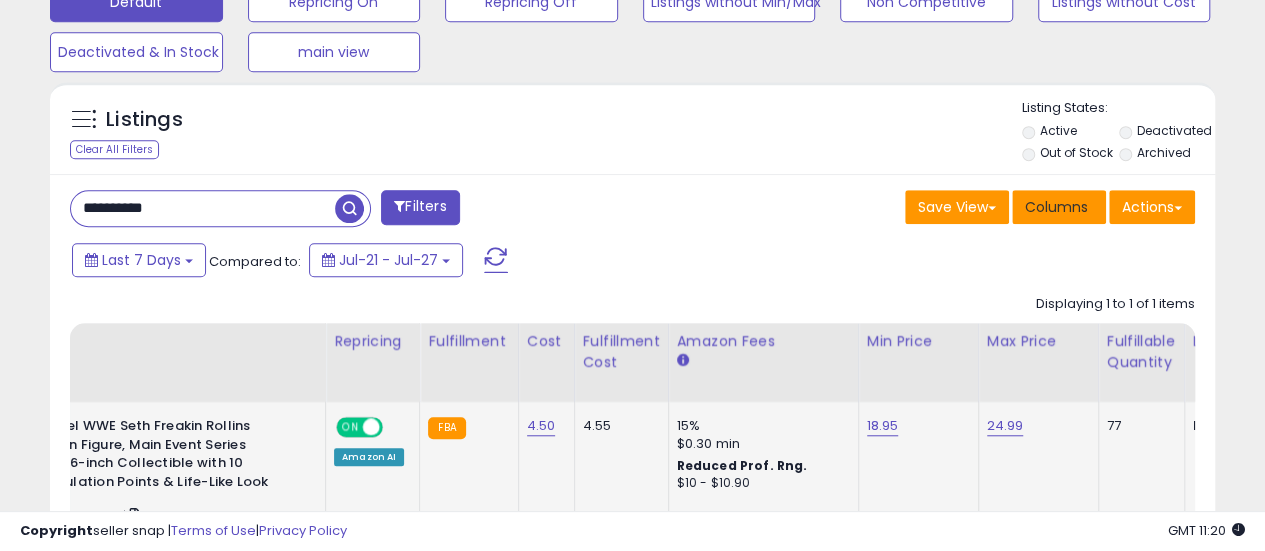 click on "Columns" at bounding box center (1056, 207) 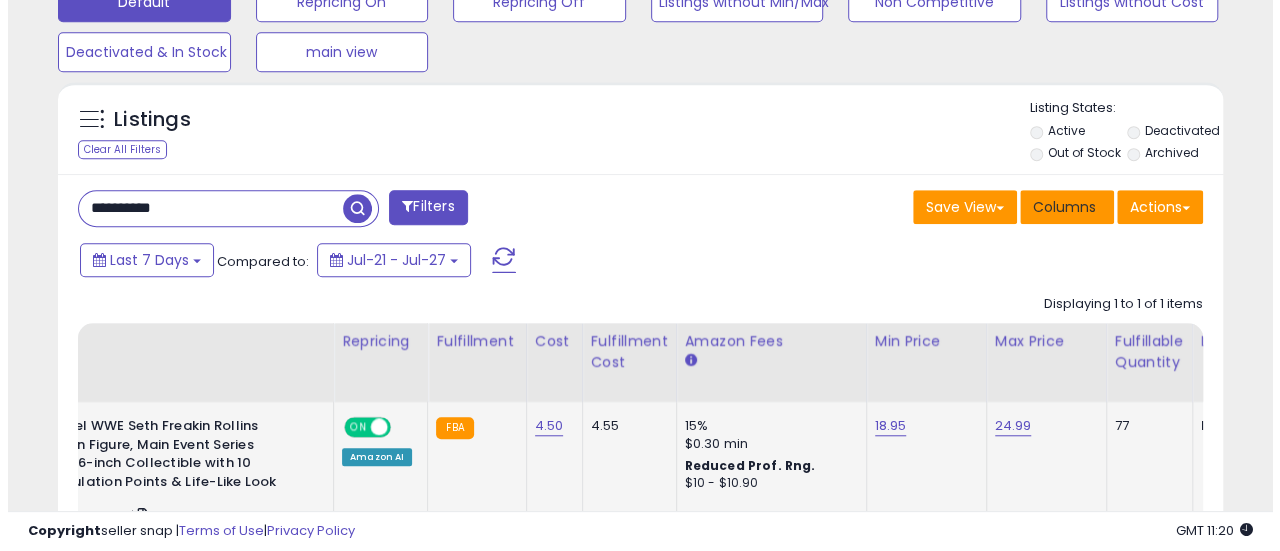 scroll, scrollTop: 999590, scrollLeft: 999317, axis: both 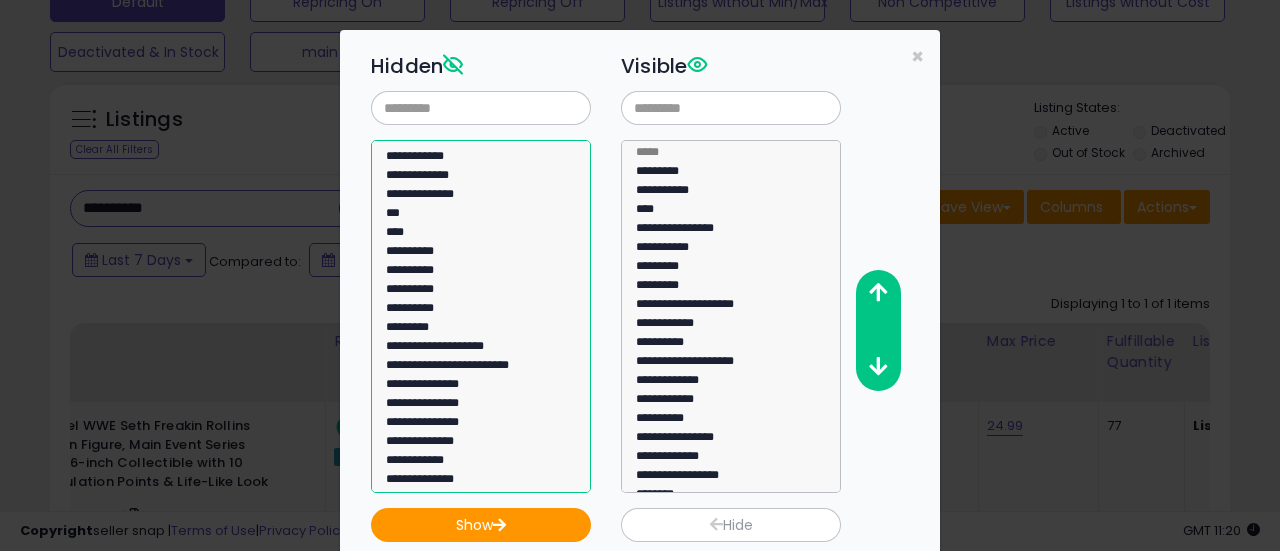 select on "**********" 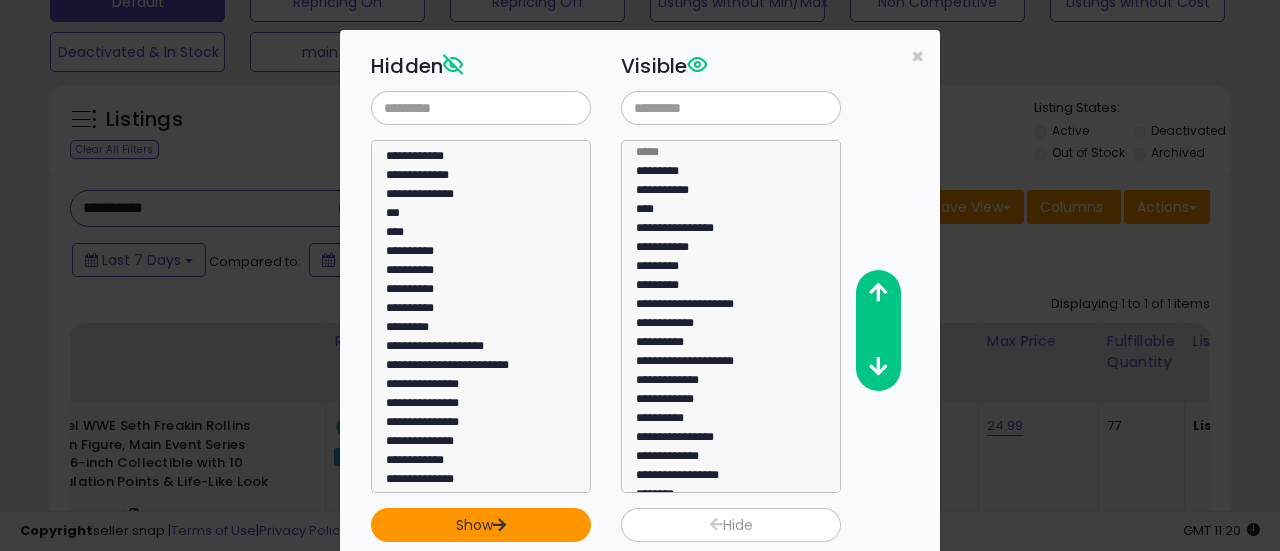 click on "Show" at bounding box center (481, 525) 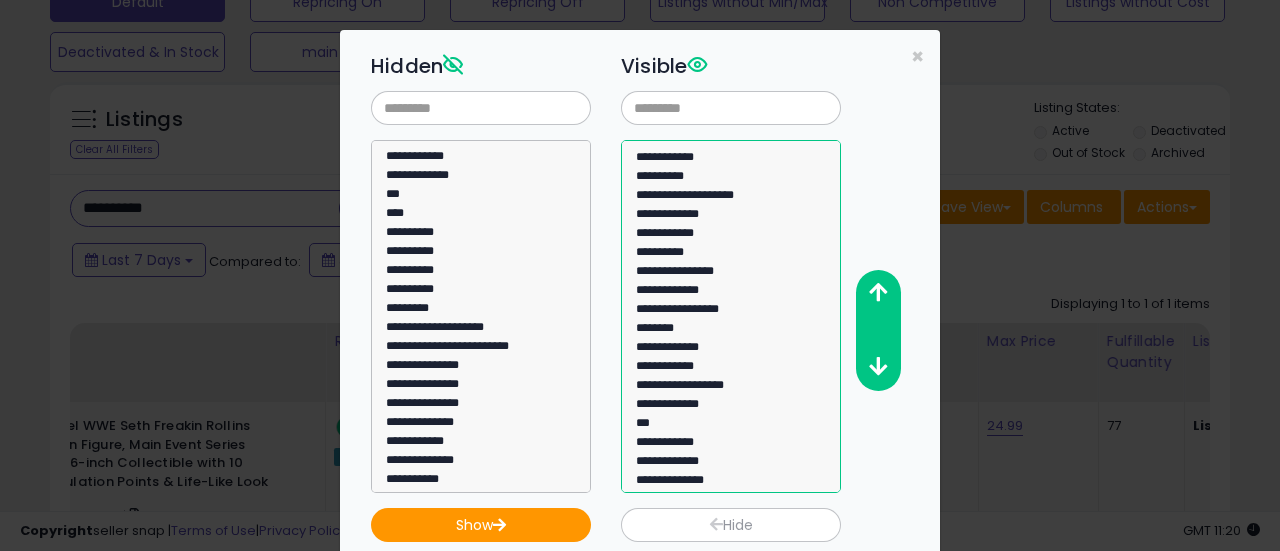 select on "**********" 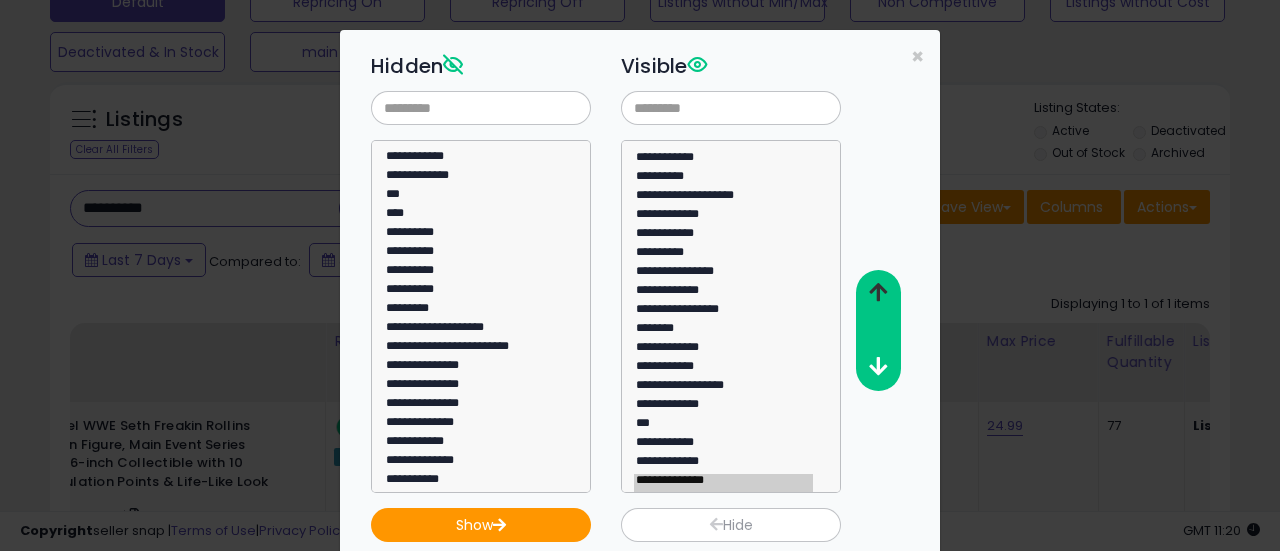 click at bounding box center [878, 292] 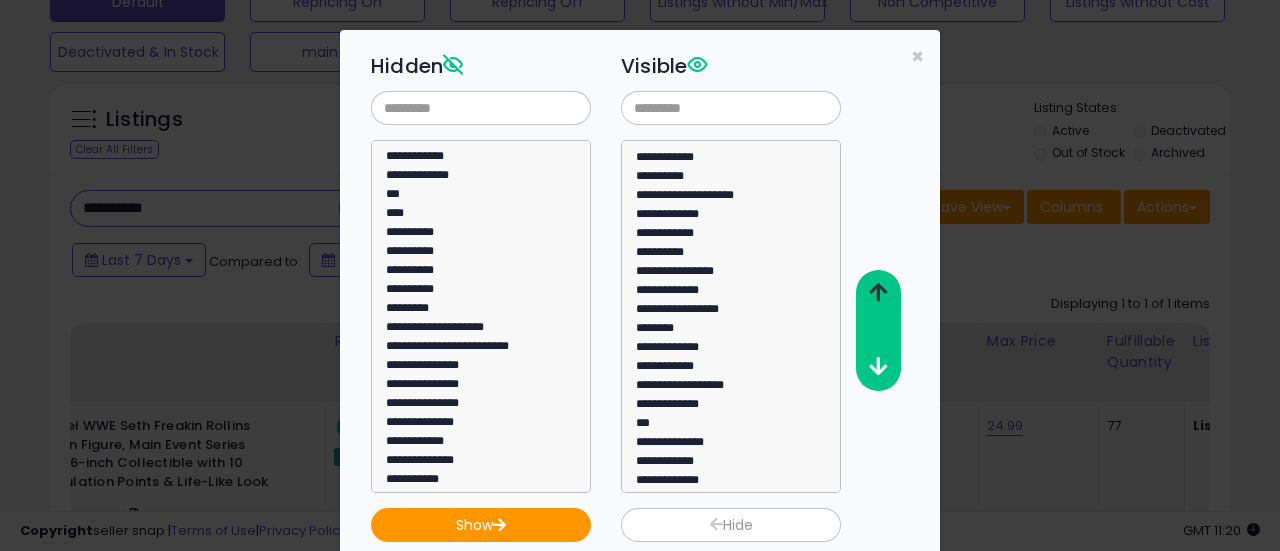 click at bounding box center (878, 292) 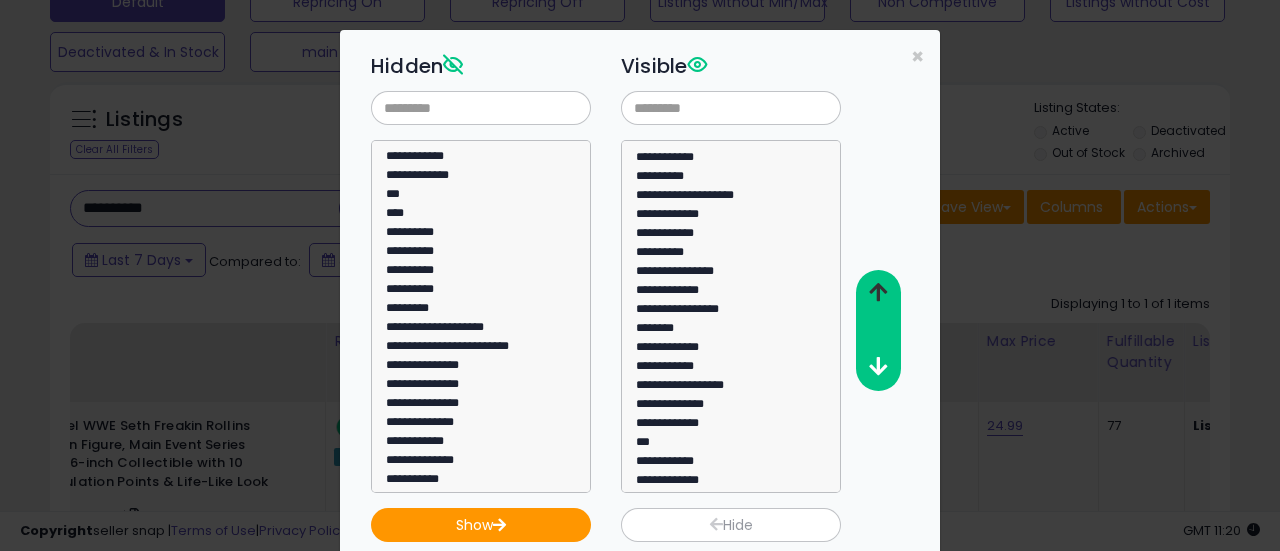 click at bounding box center [878, 292] 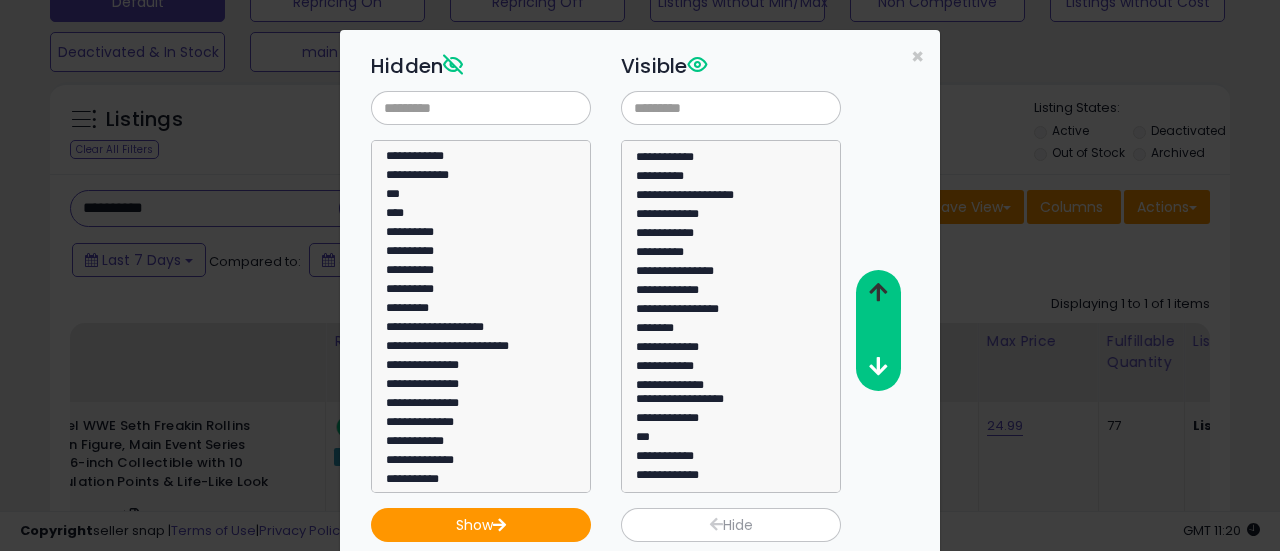 click at bounding box center (878, 292) 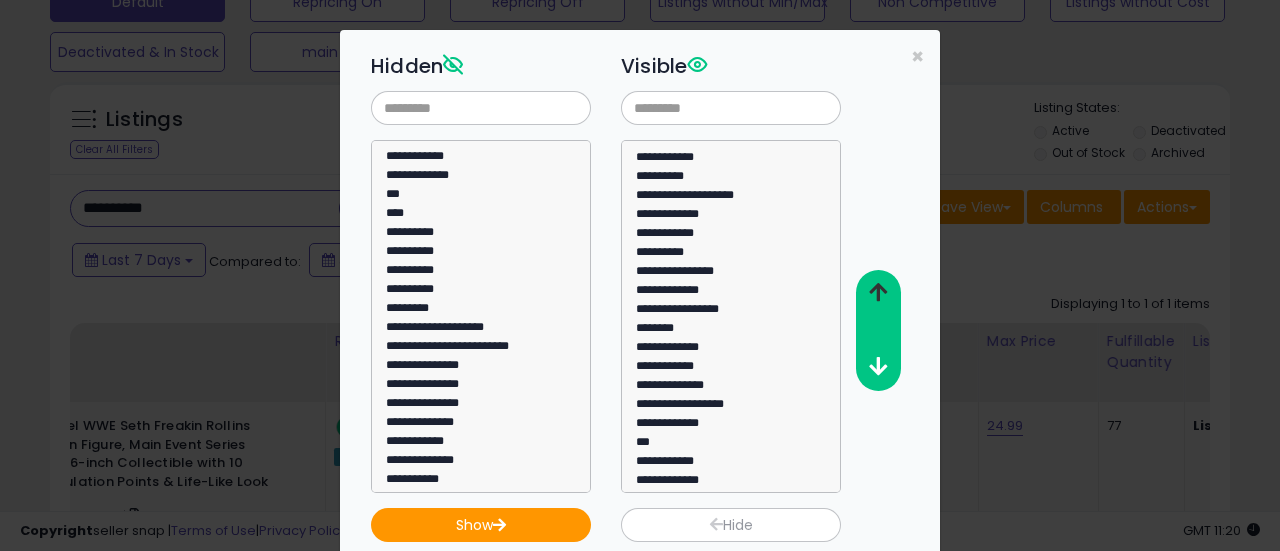 click at bounding box center (878, 292) 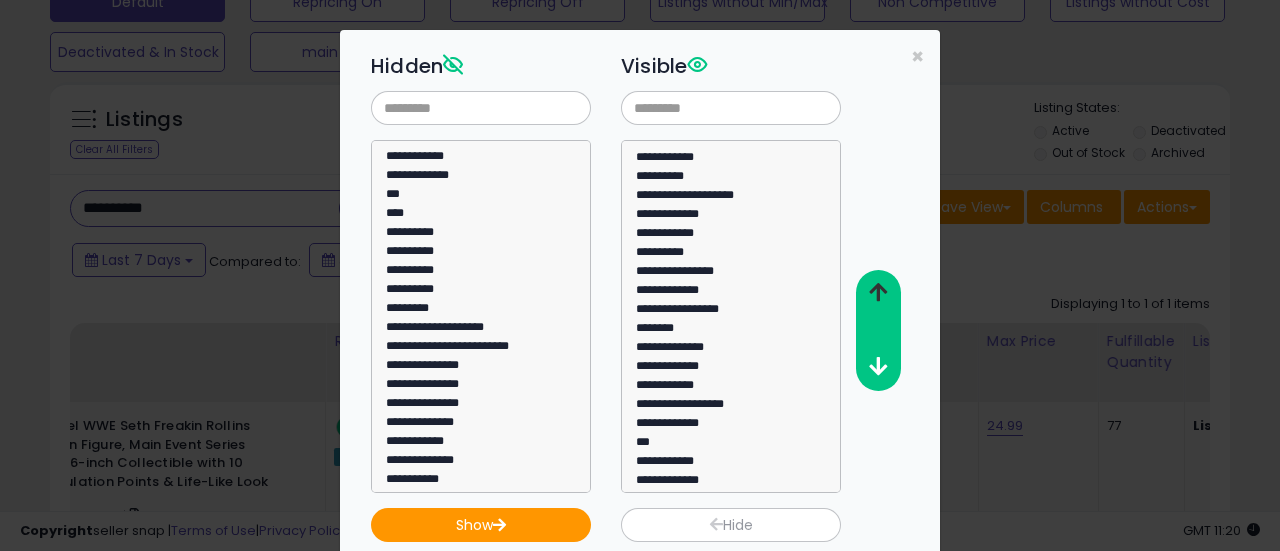 click at bounding box center (878, 292) 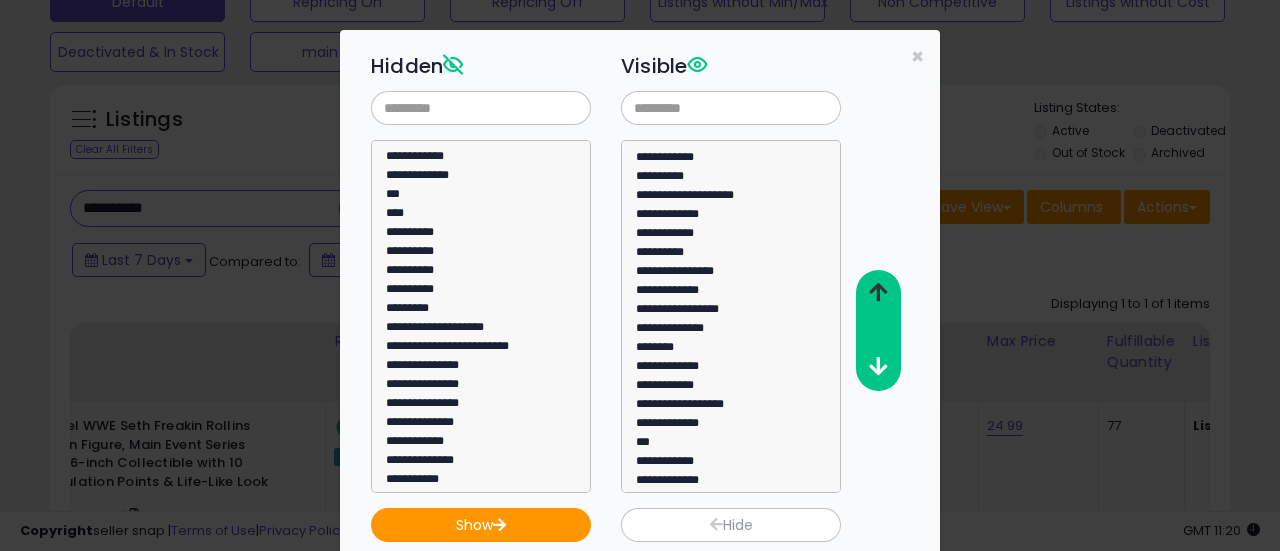 click at bounding box center [878, 292] 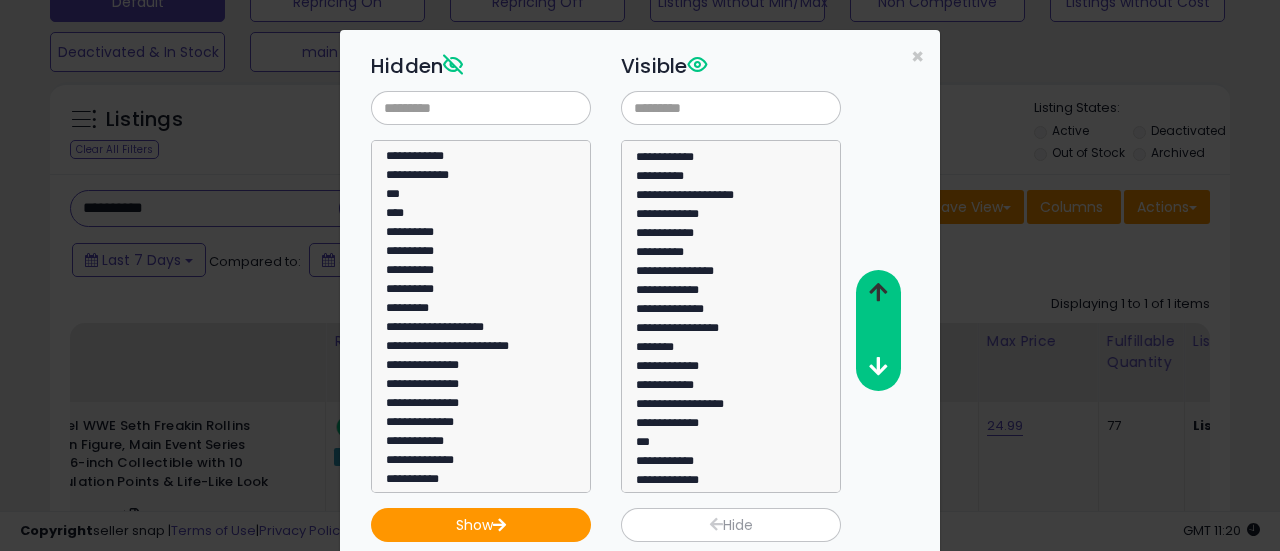 click at bounding box center [878, 292] 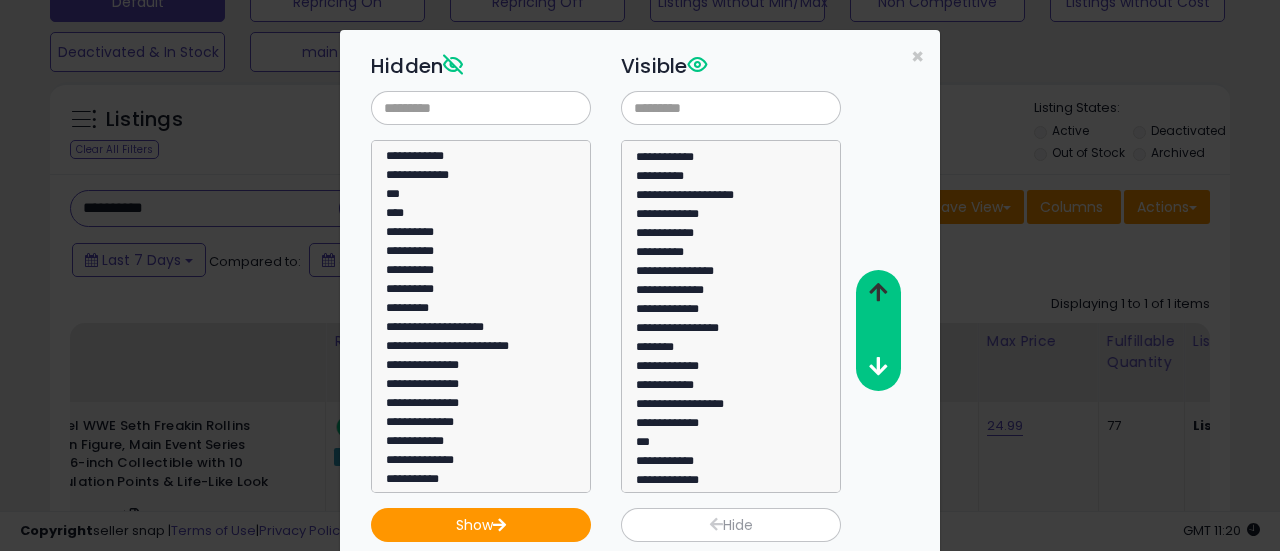 click at bounding box center (878, 292) 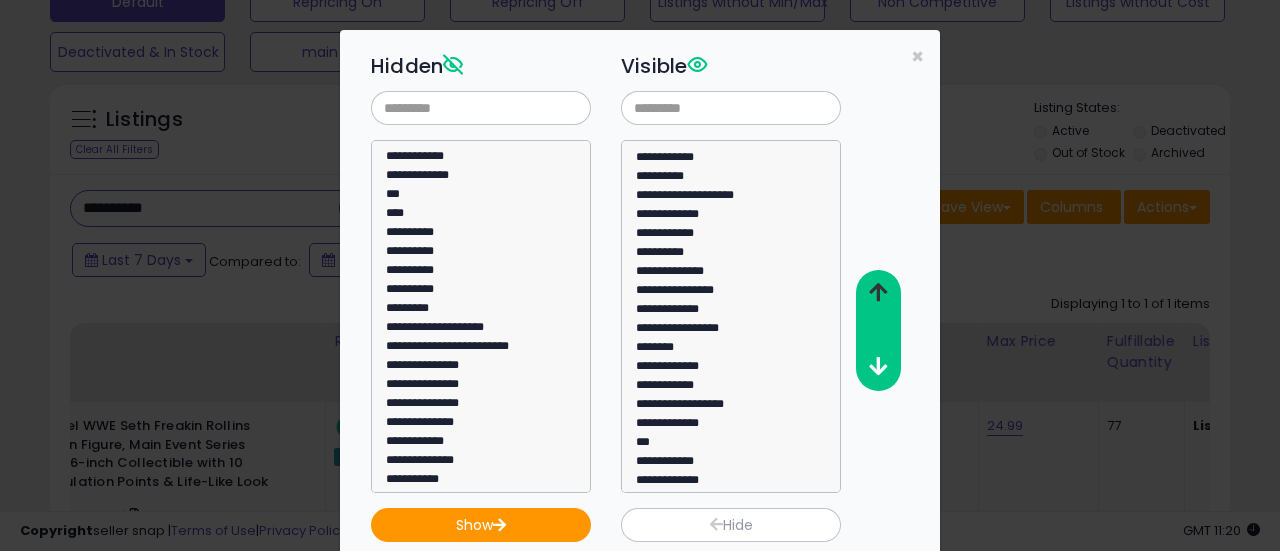 click at bounding box center [878, 292] 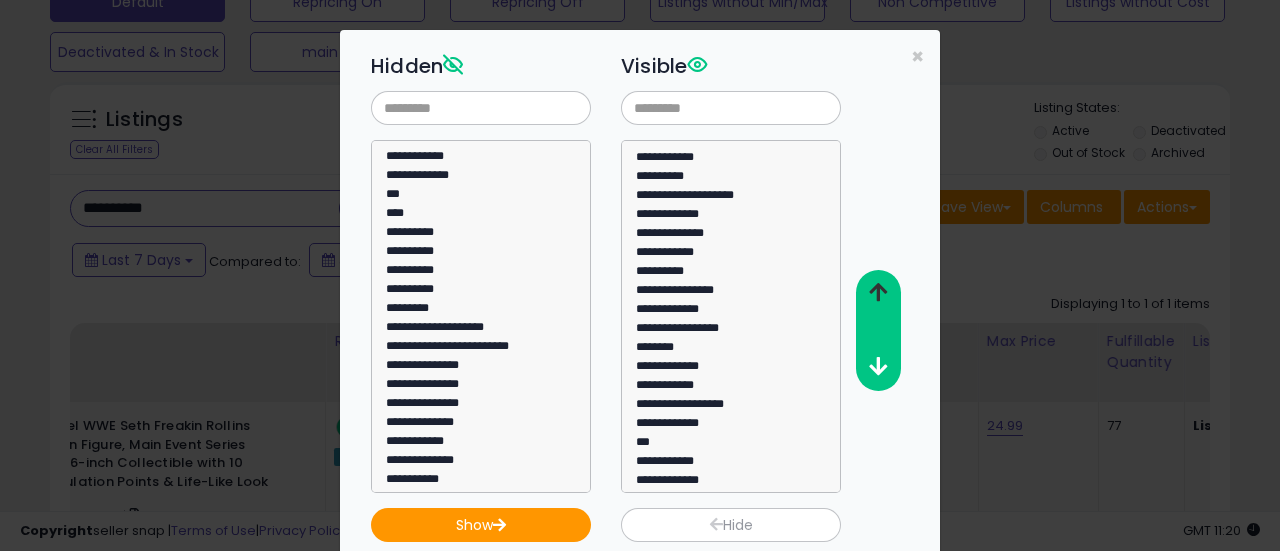 click at bounding box center [878, 292] 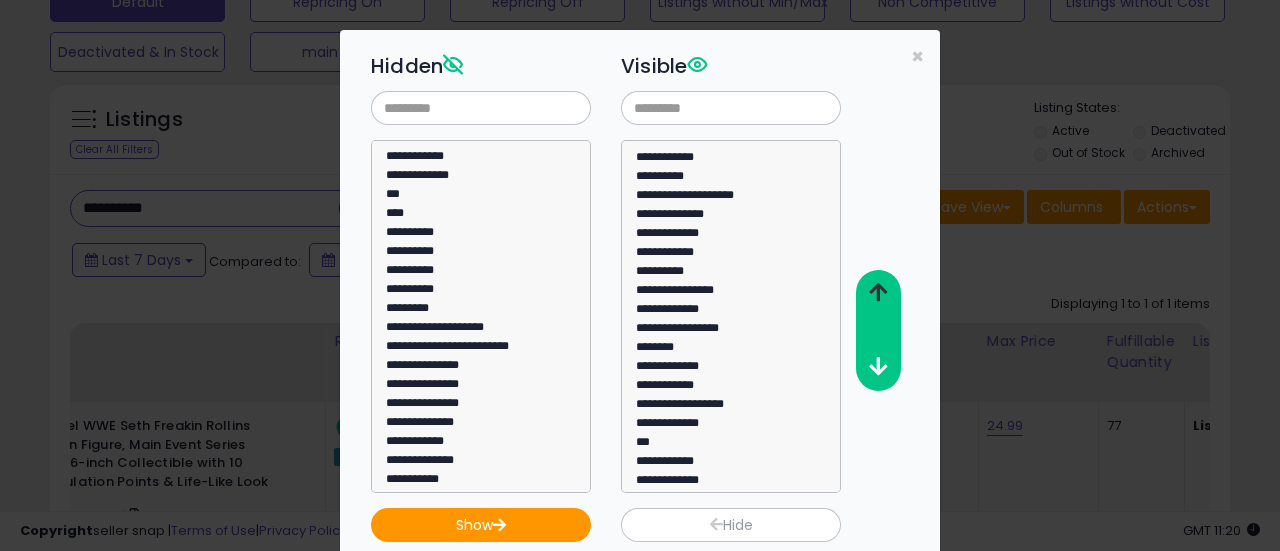 click at bounding box center [878, 292] 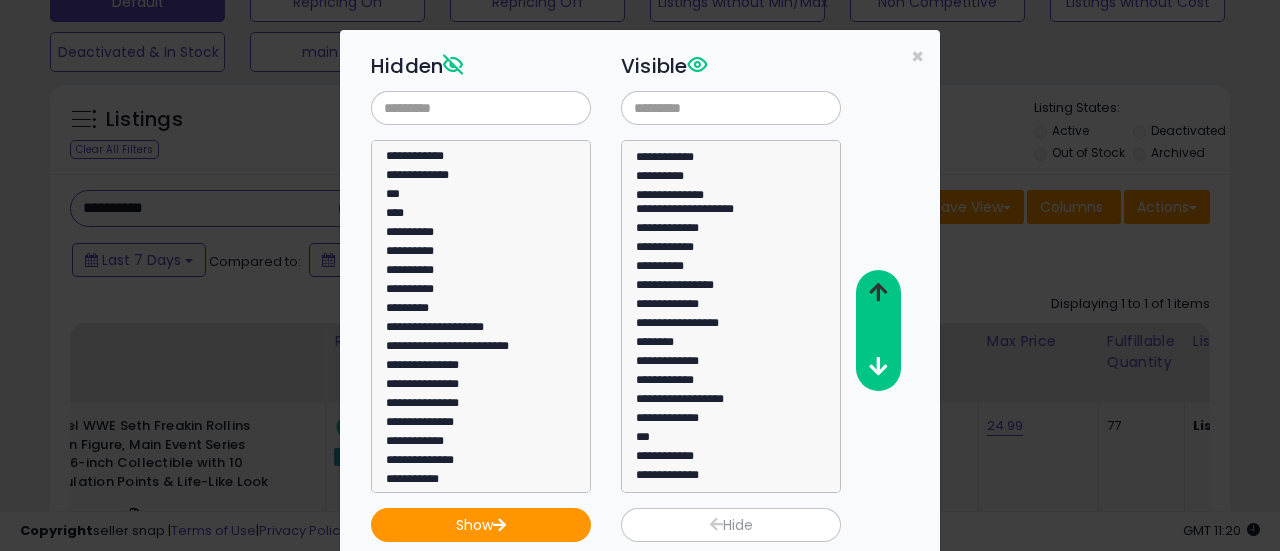 click at bounding box center [878, 292] 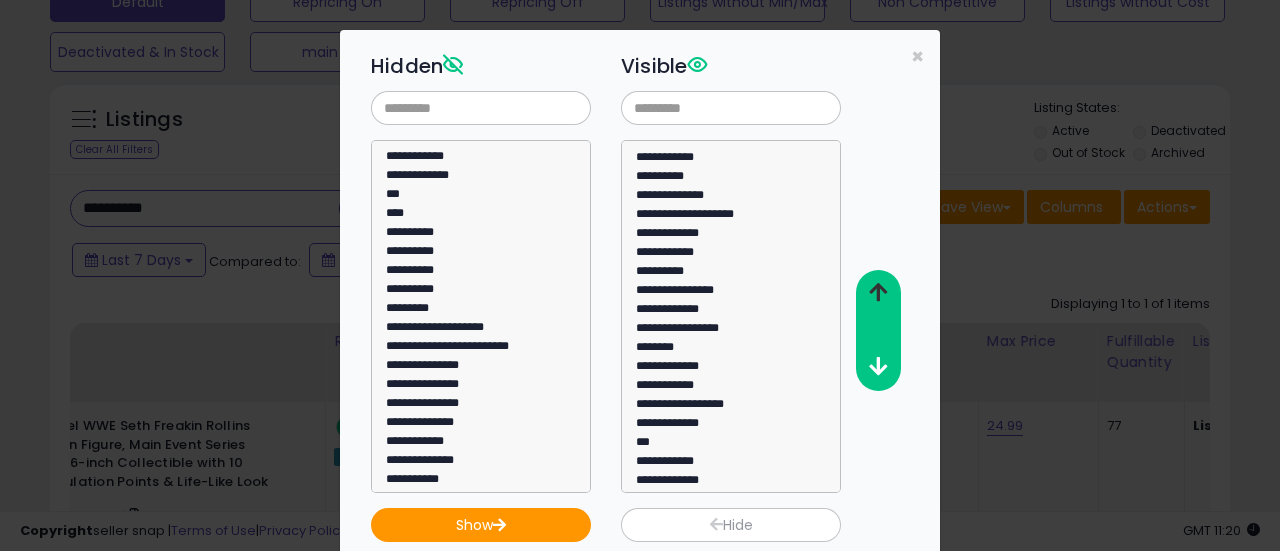 click at bounding box center [878, 292] 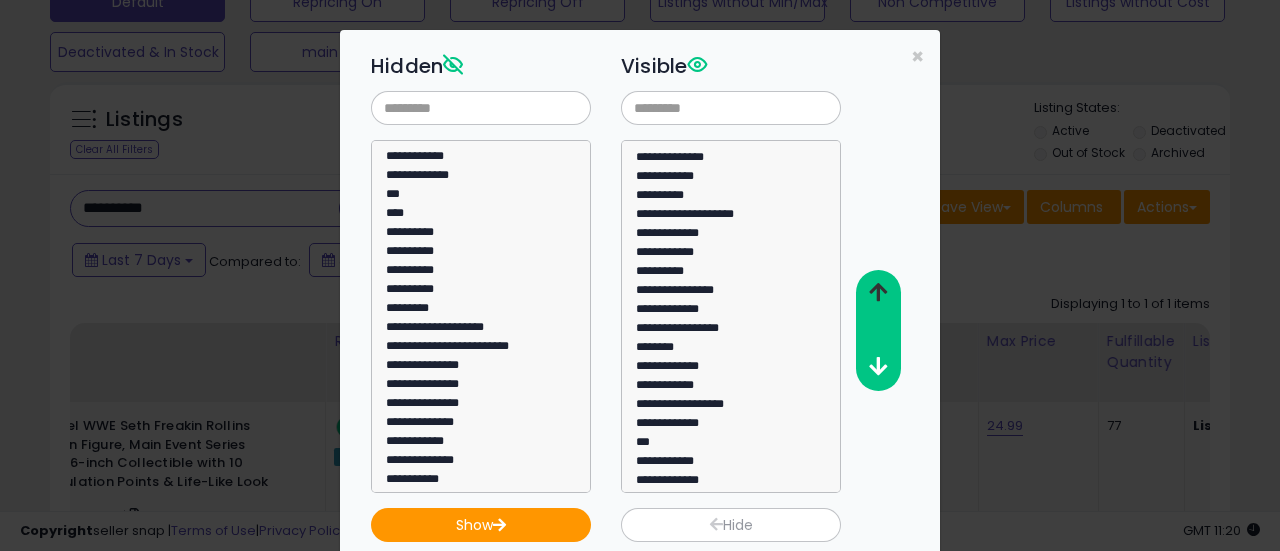 click at bounding box center [878, 292] 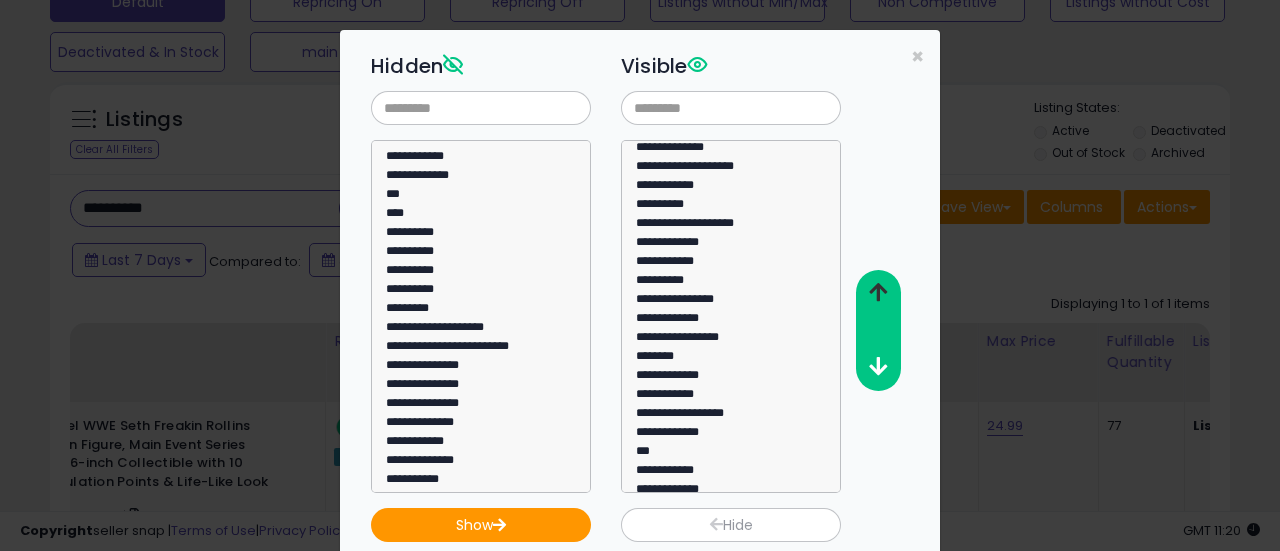 click at bounding box center [878, 292] 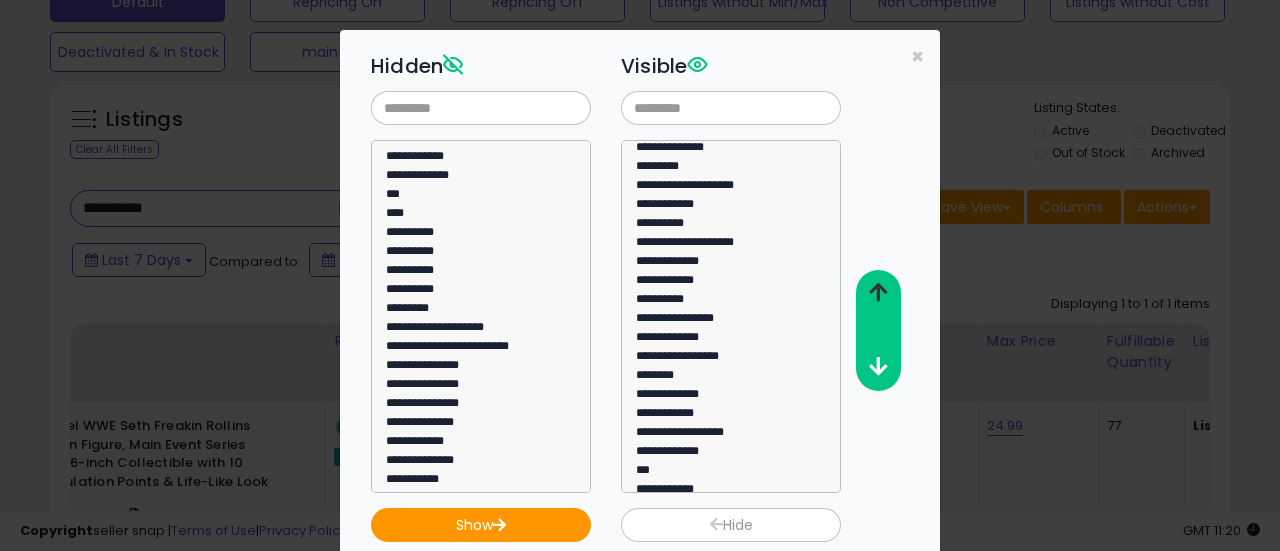 click at bounding box center (878, 292) 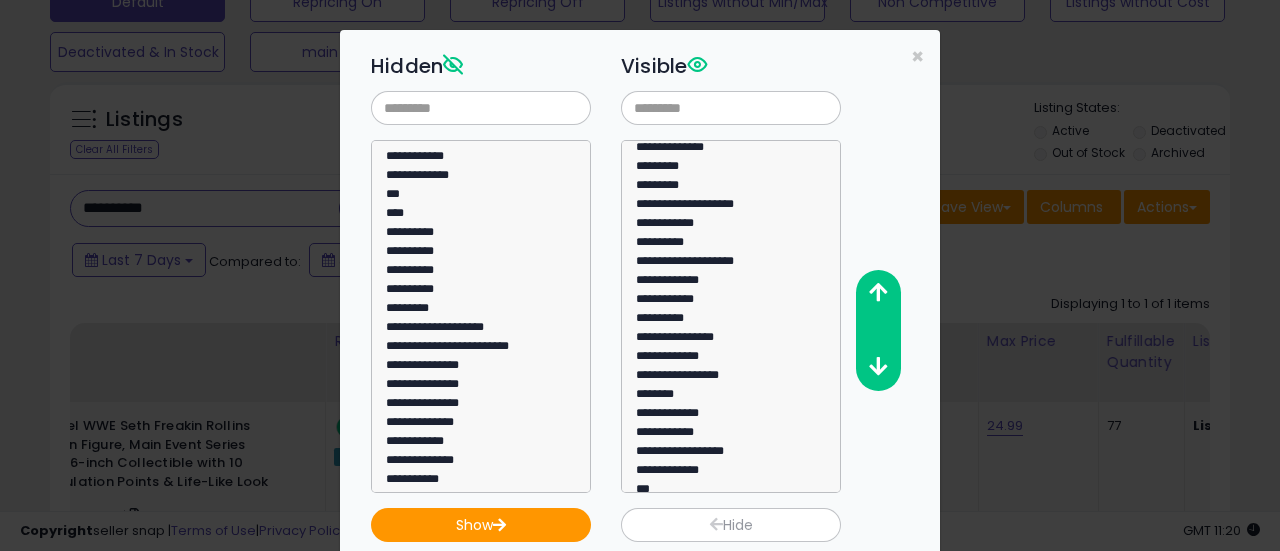 scroll, scrollTop: 170, scrollLeft: 0, axis: vertical 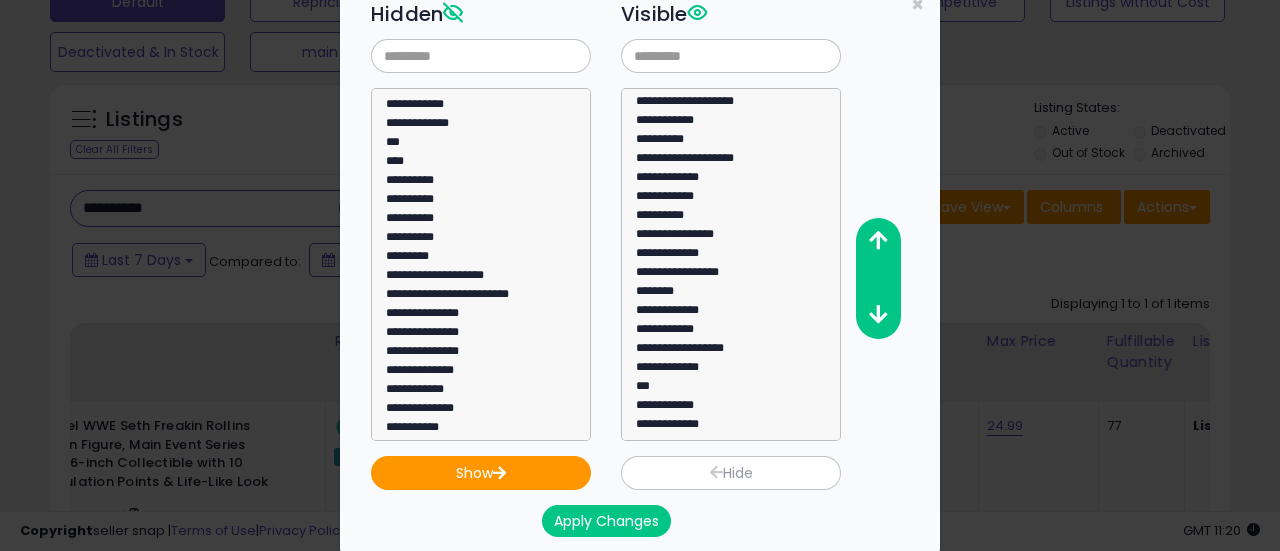 click on "Apply Changes" at bounding box center (606, 521) 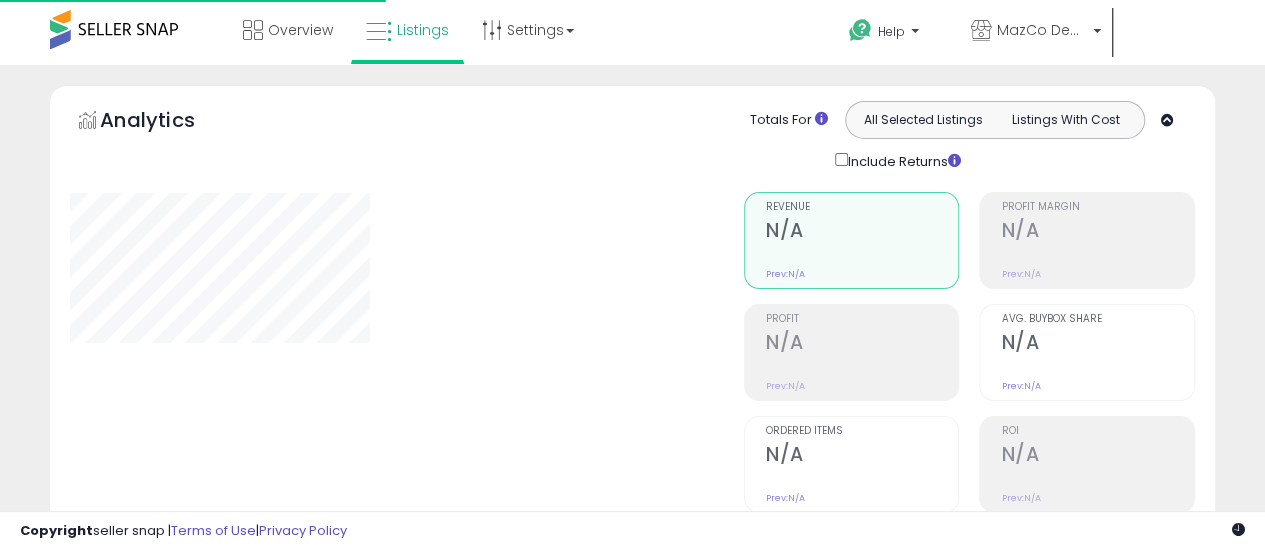 scroll, scrollTop: 648, scrollLeft: 0, axis: vertical 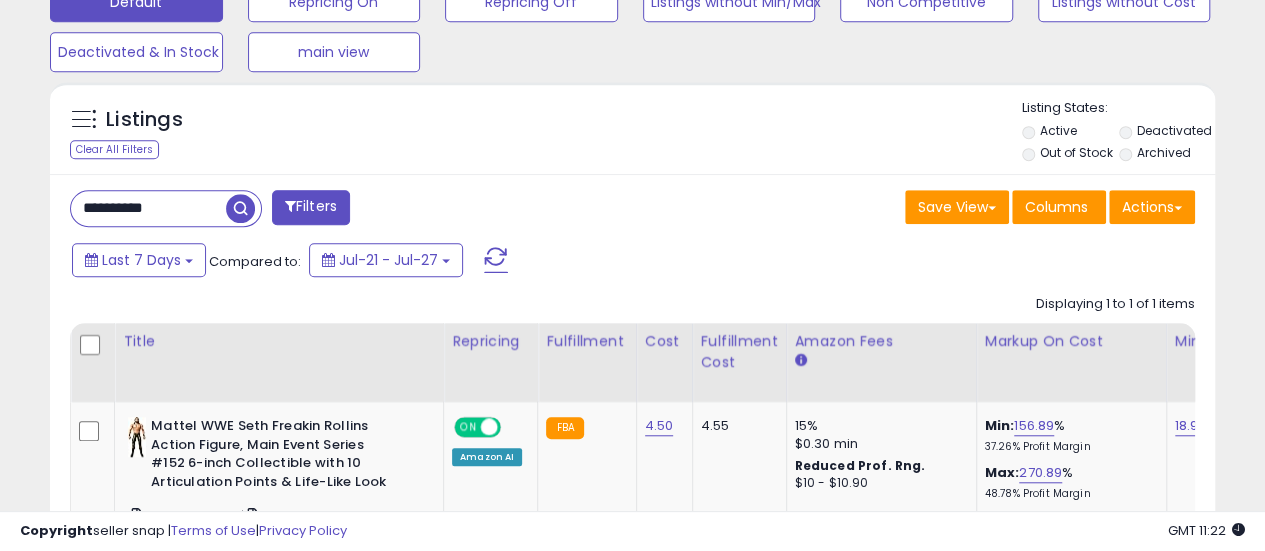 click on "**********" at bounding box center (148, 208) 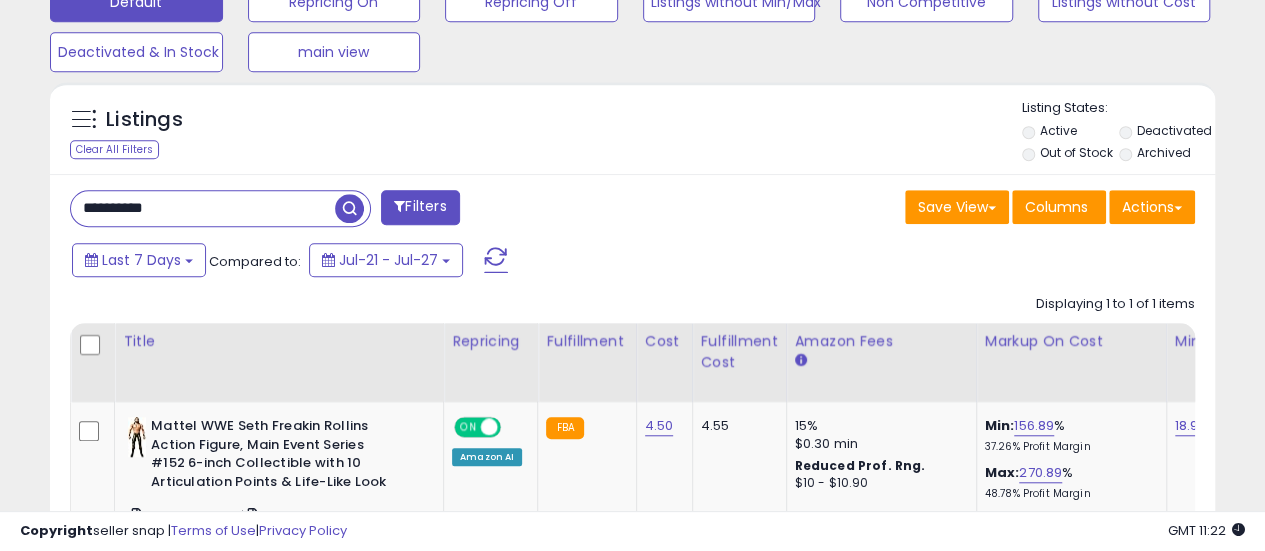 paste 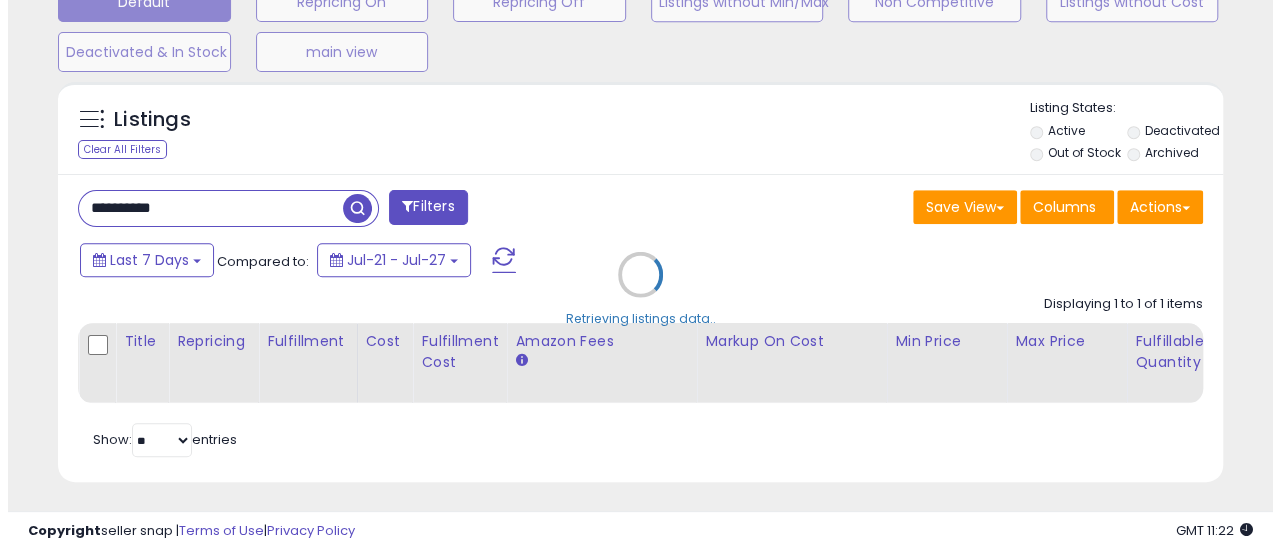 scroll, scrollTop: 999590, scrollLeft: 999317, axis: both 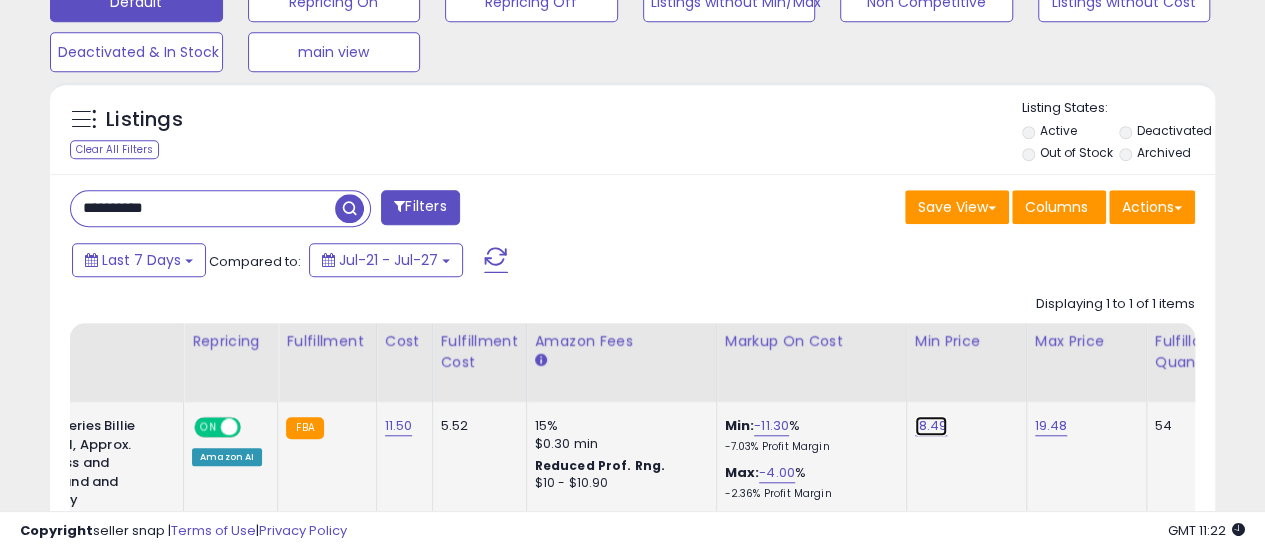 click on "18.49" at bounding box center [931, 426] 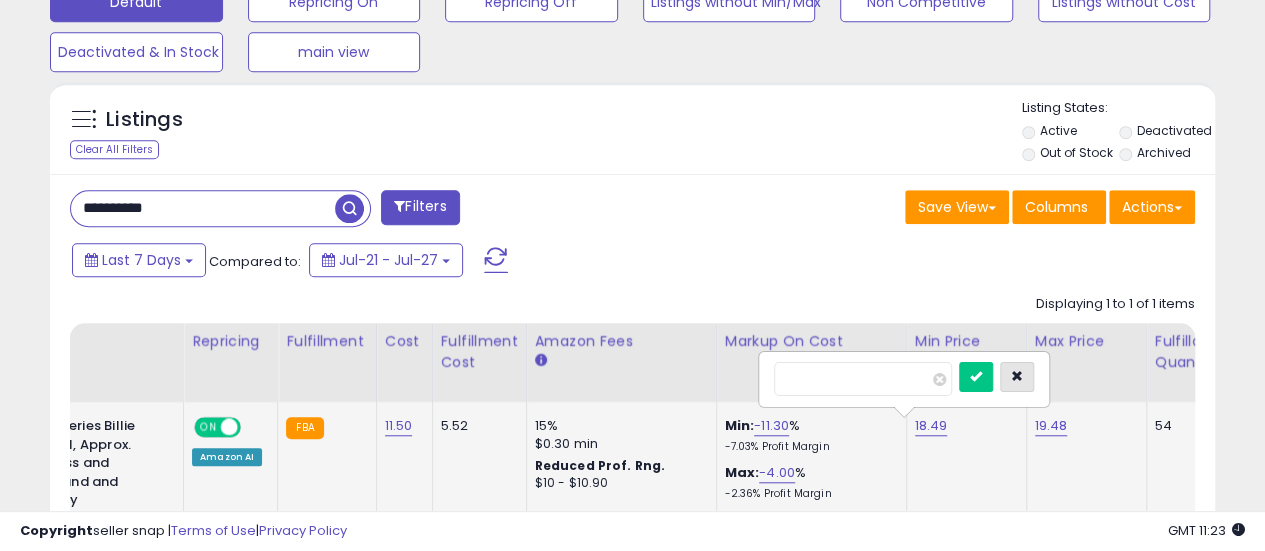 click at bounding box center [1017, 377] 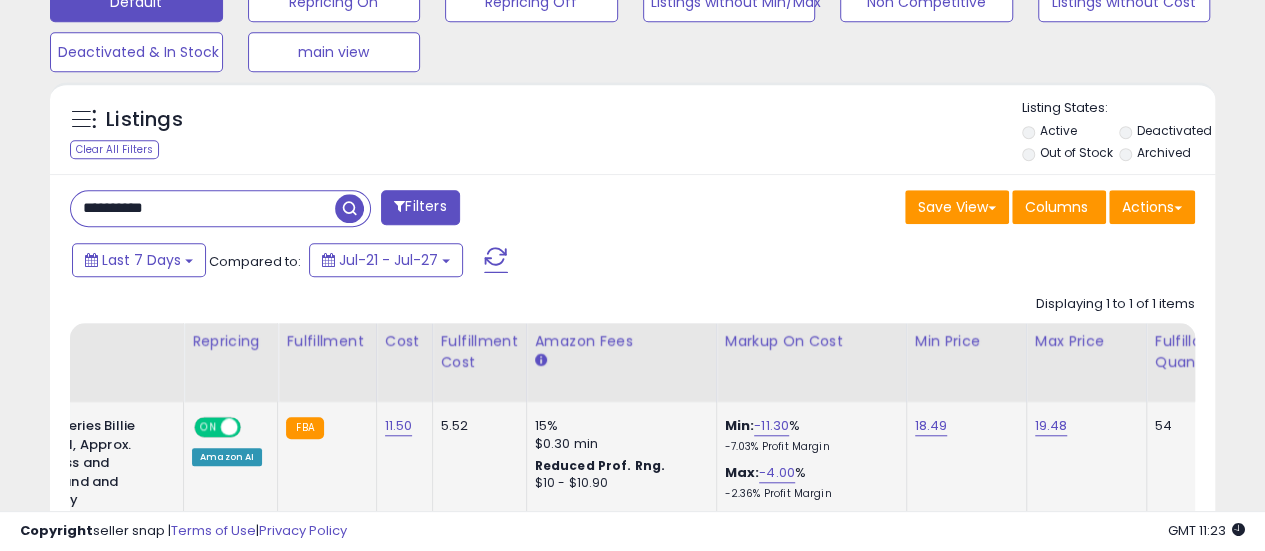 click on "**********" at bounding box center [203, 208] 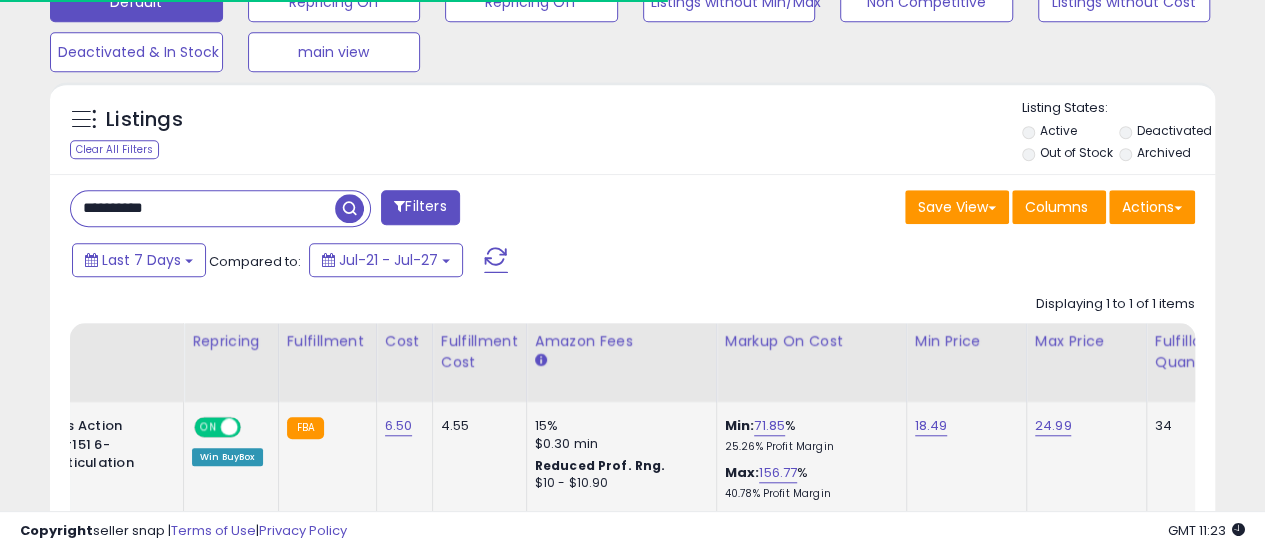 scroll, scrollTop: 410, scrollLeft: 674, axis: both 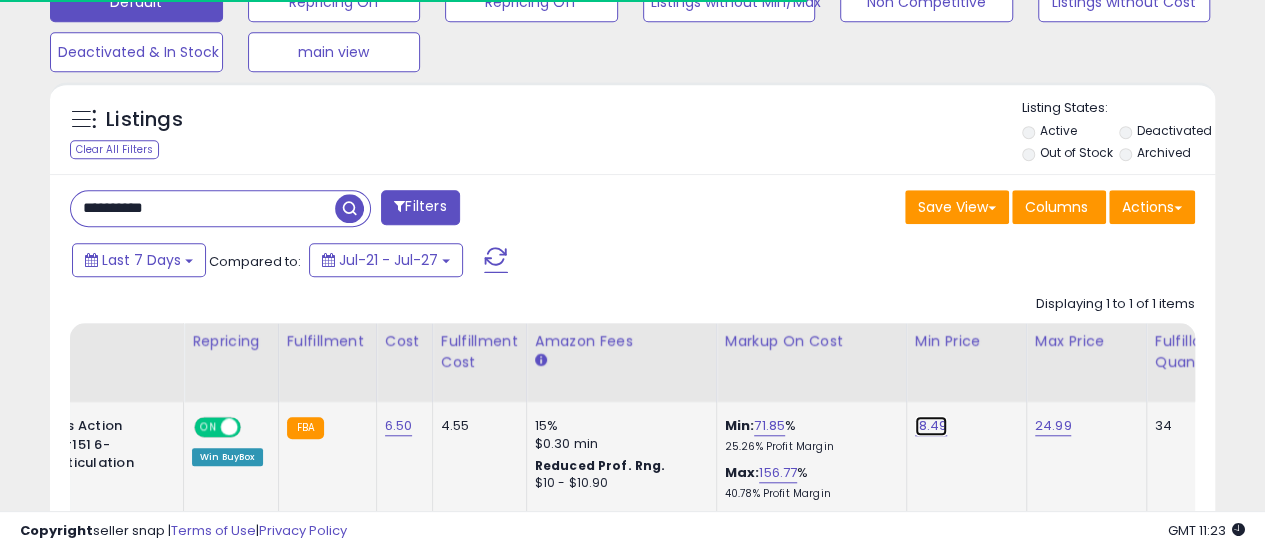 click on "18.49" at bounding box center (931, 426) 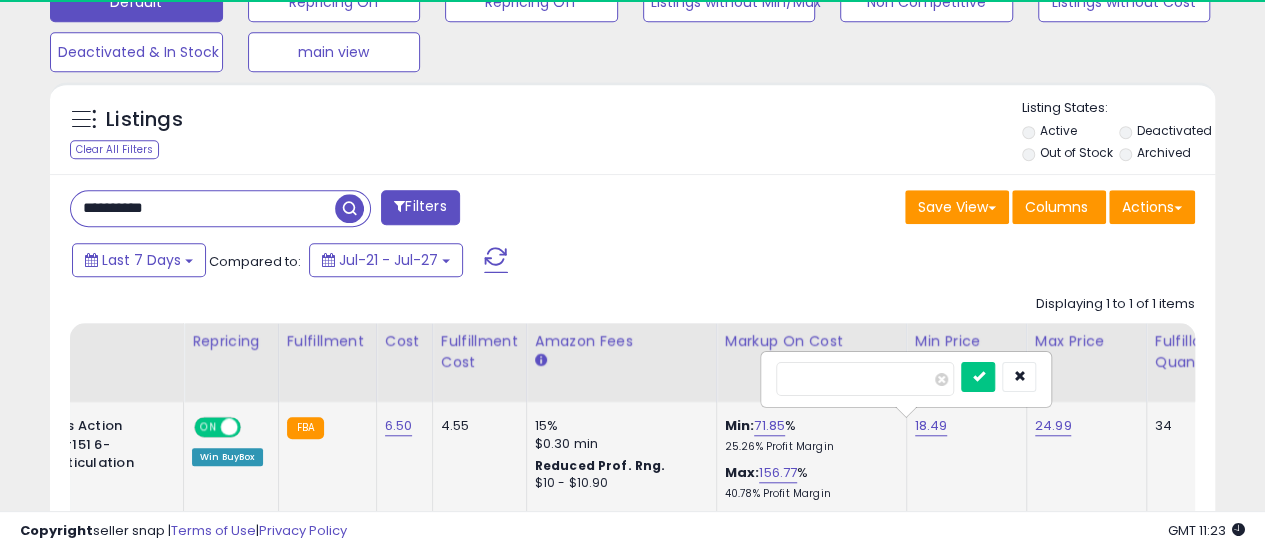 scroll, scrollTop: 999590, scrollLeft: 999326, axis: both 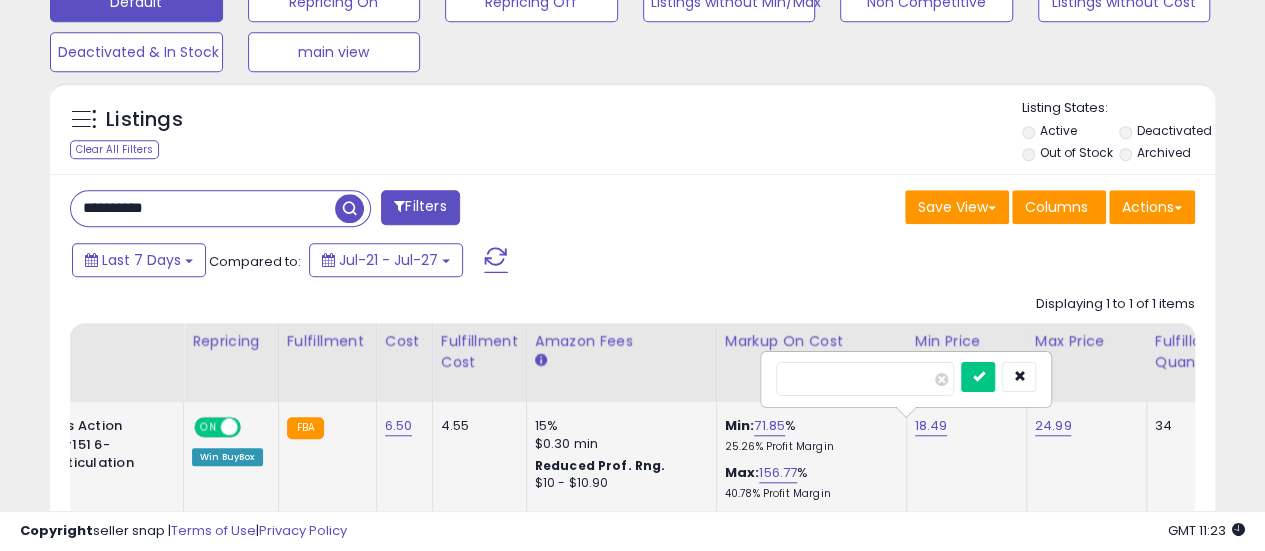 type on "*****" 